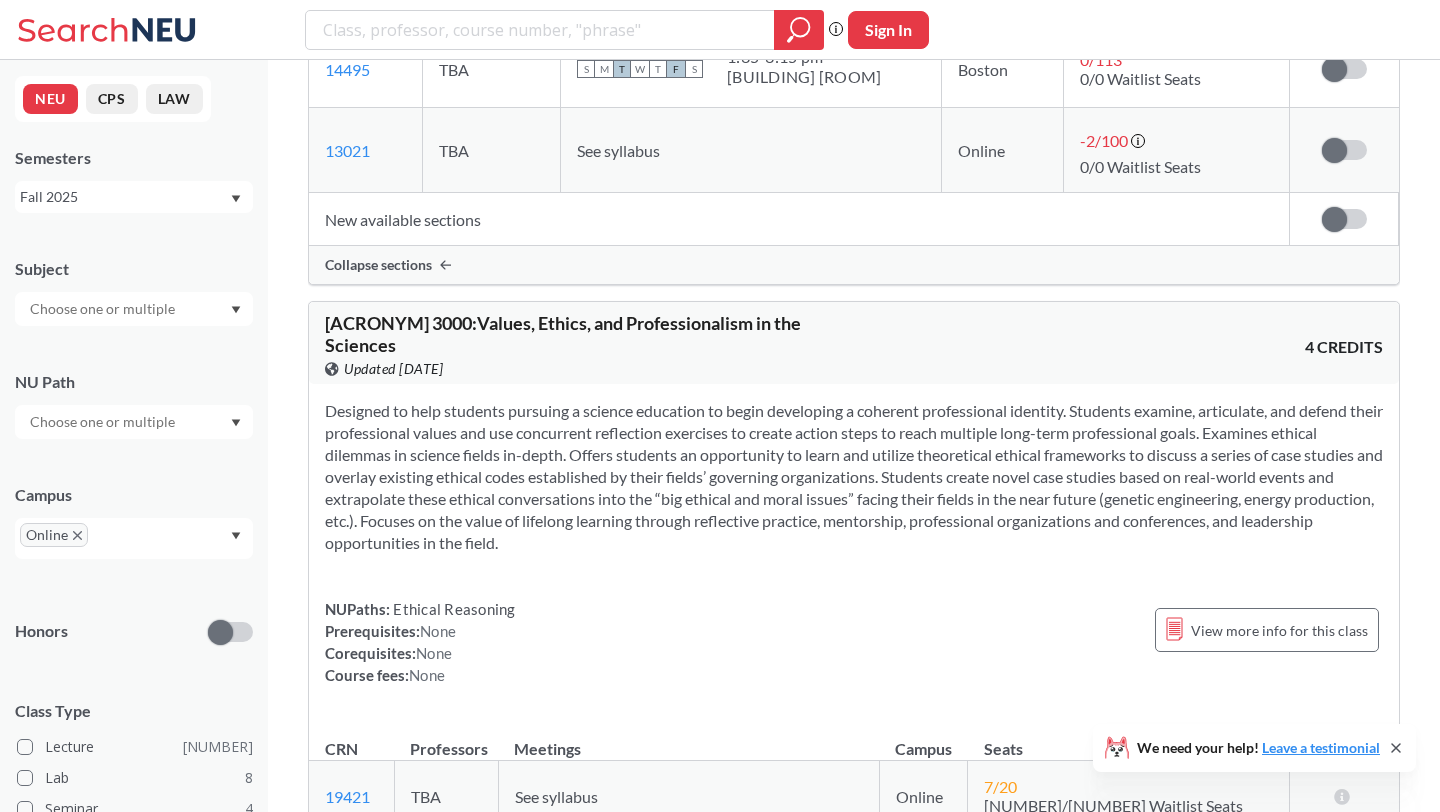 scroll, scrollTop: 98997, scrollLeft: 0, axis: vertical 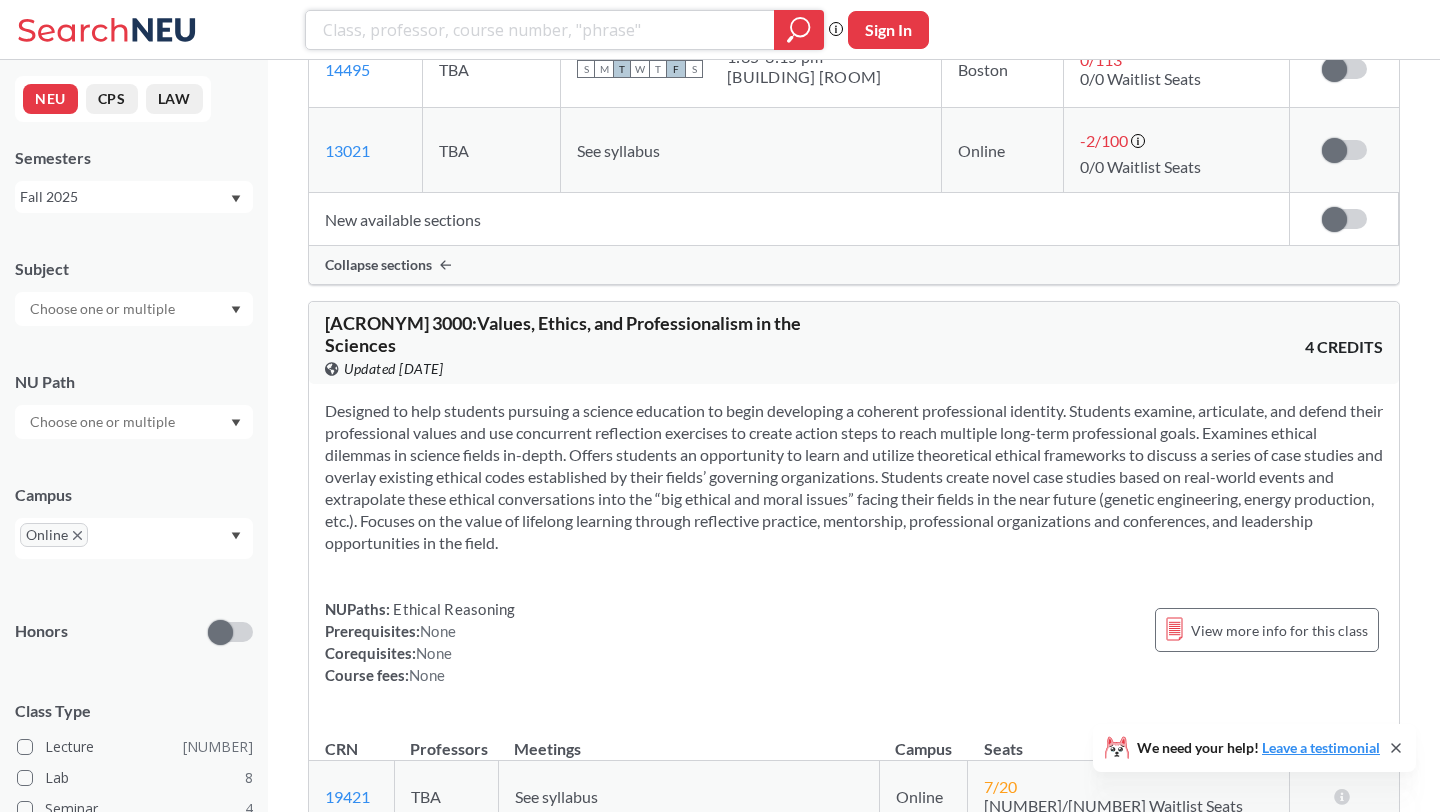 click at bounding box center [540, 30] 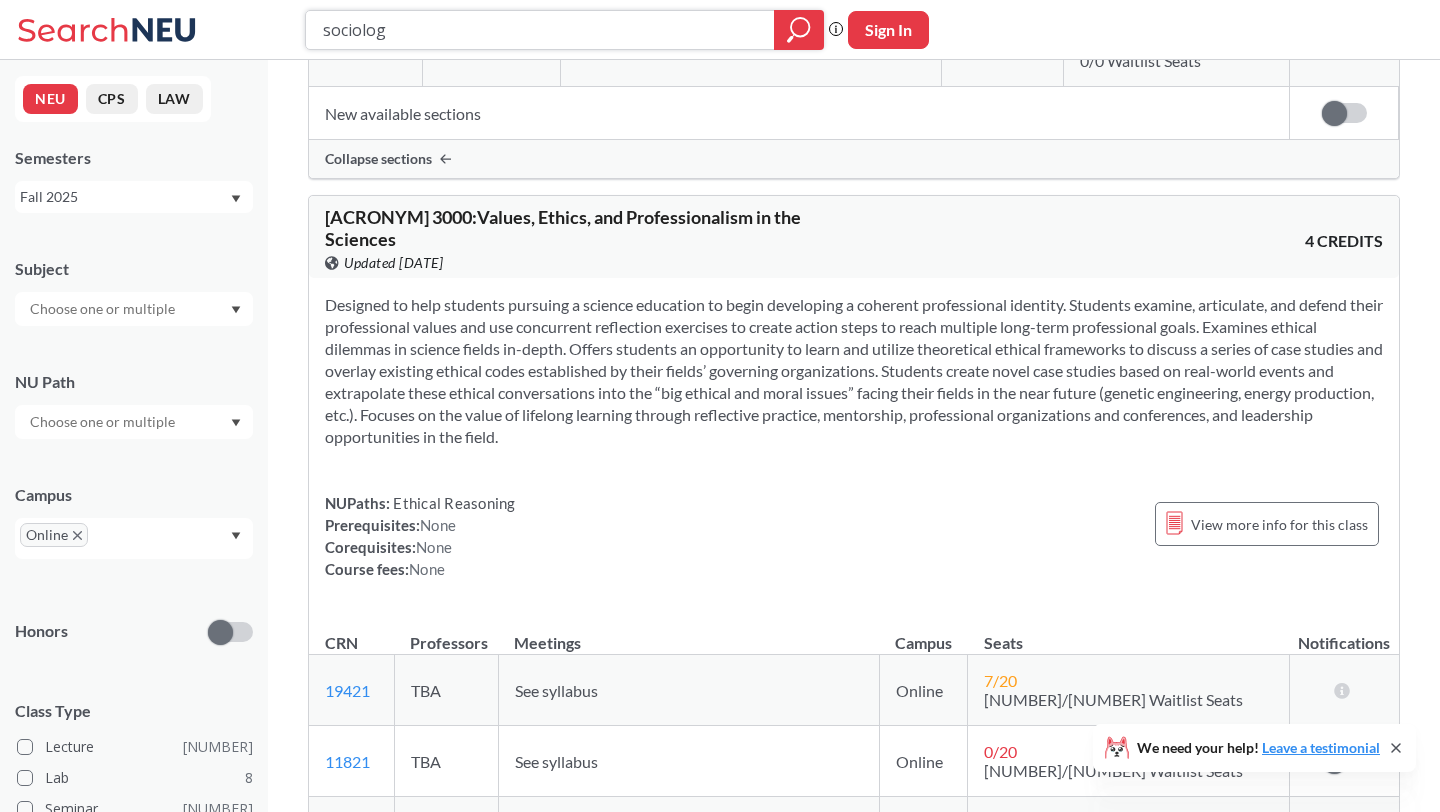 type on "sociology" 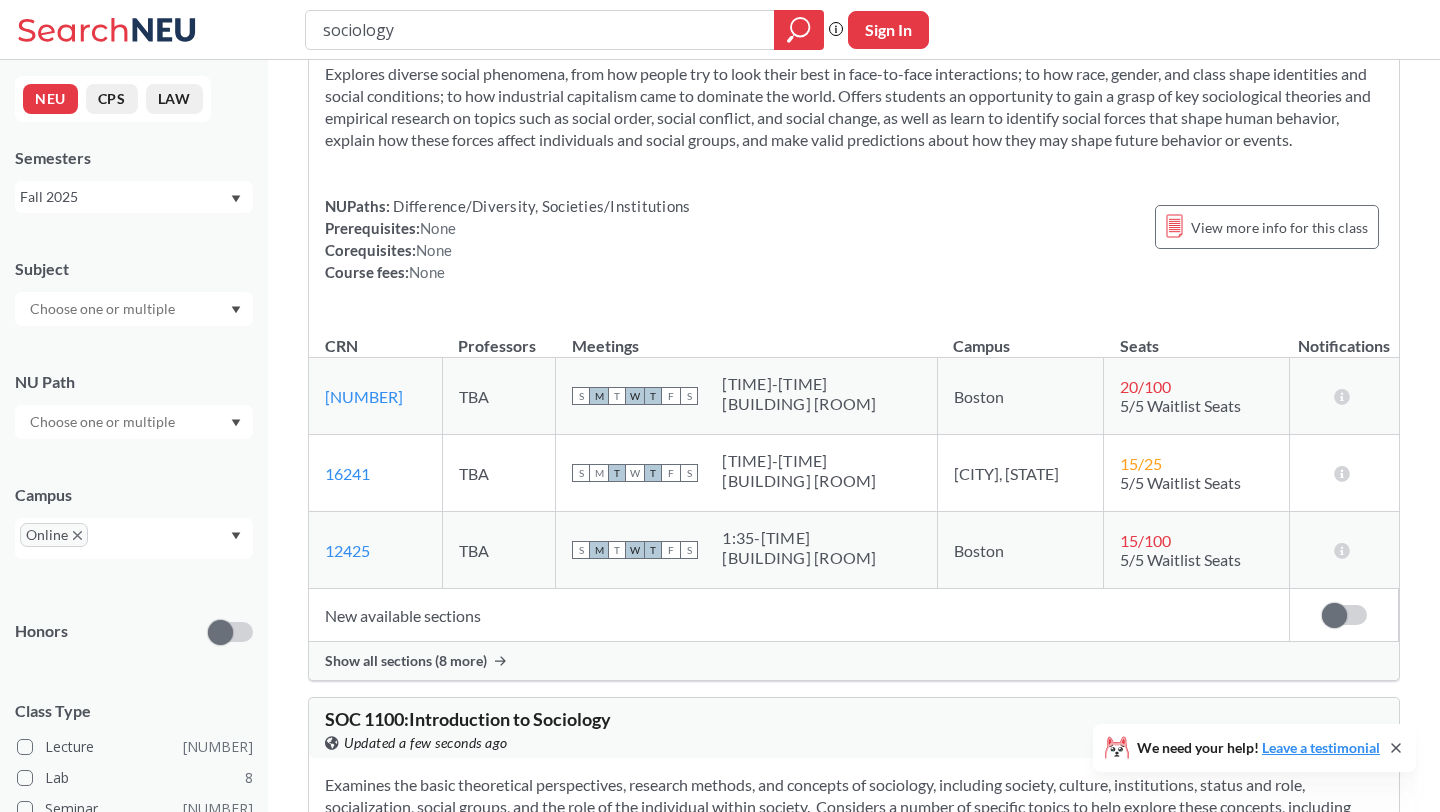 scroll, scrollTop: 191, scrollLeft: 0, axis: vertical 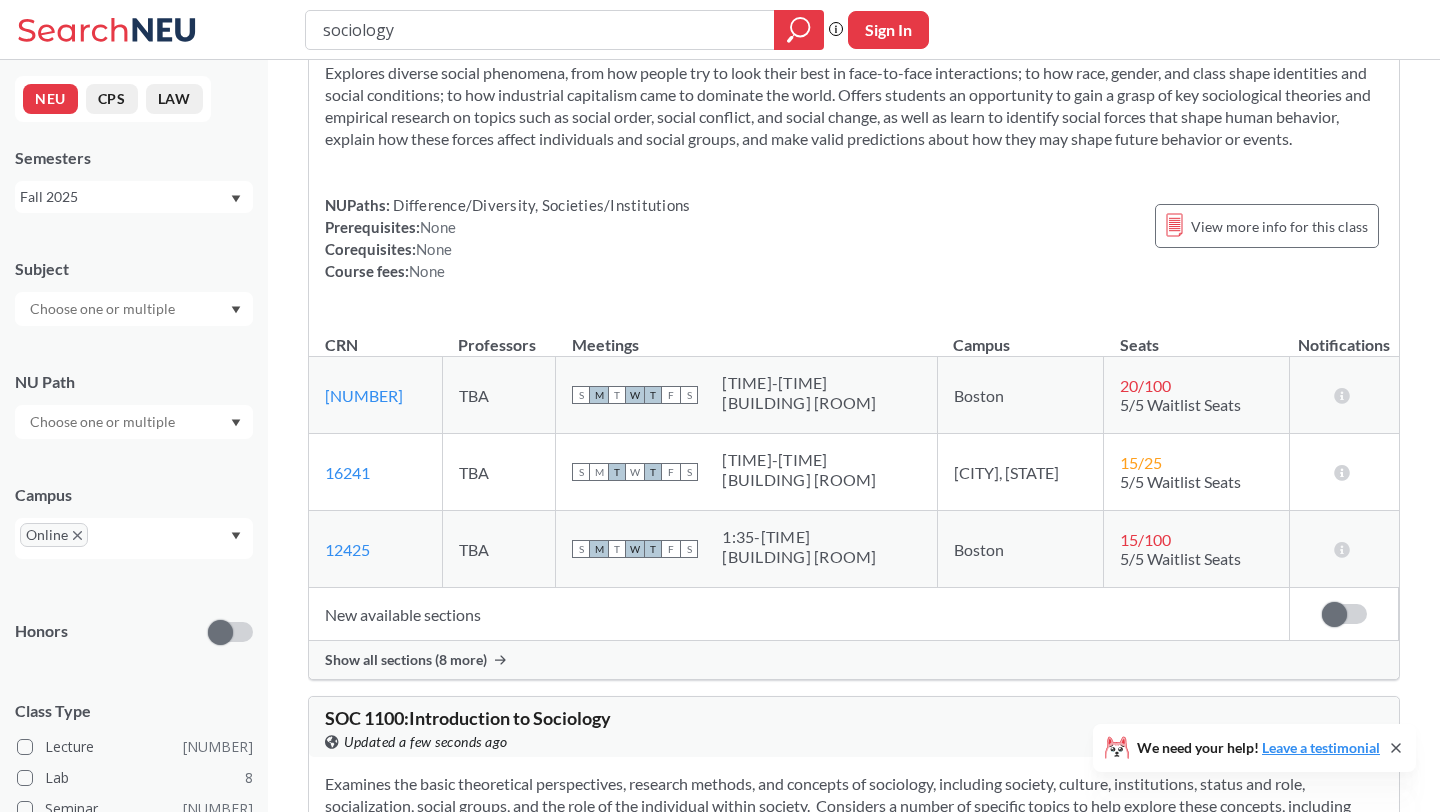 click on "Show all sections (8 more)" at bounding box center [406, 660] 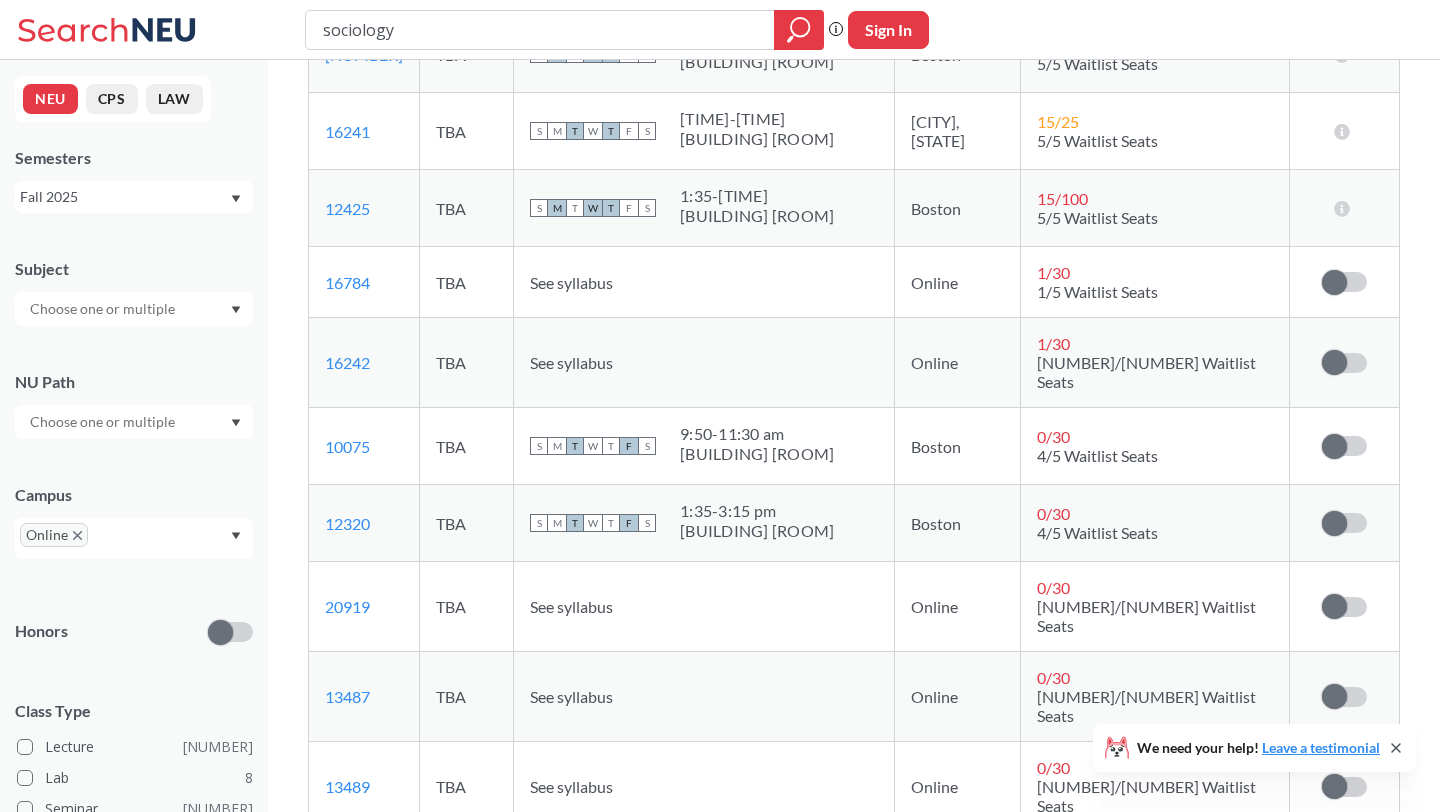 scroll, scrollTop: 520, scrollLeft: 0, axis: vertical 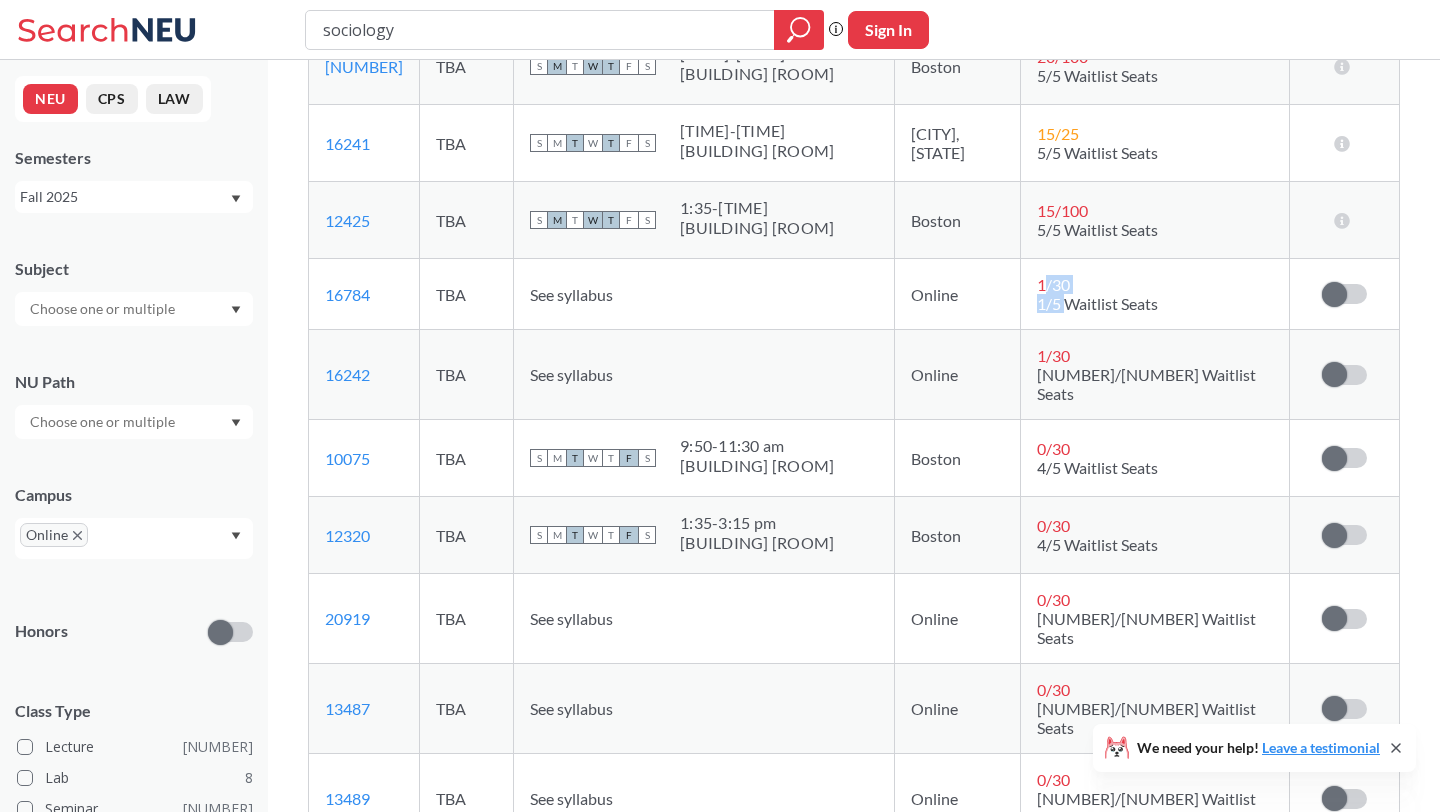 drag, startPoint x: 1121, startPoint y: 283, endPoint x: 1147, endPoint y: 307, distance: 35.383614 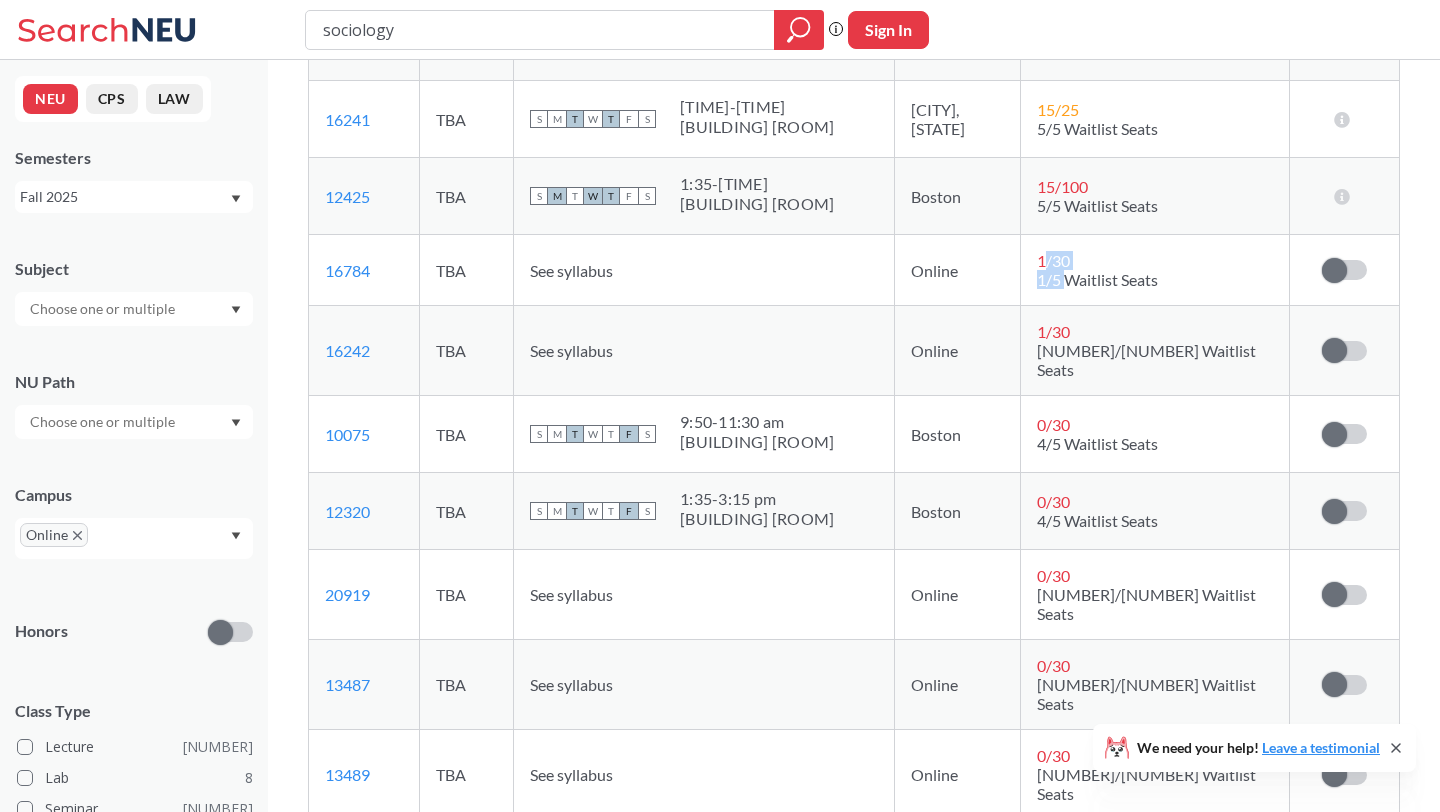 scroll, scrollTop: 559, scrollLeft: 0, axis: vertical 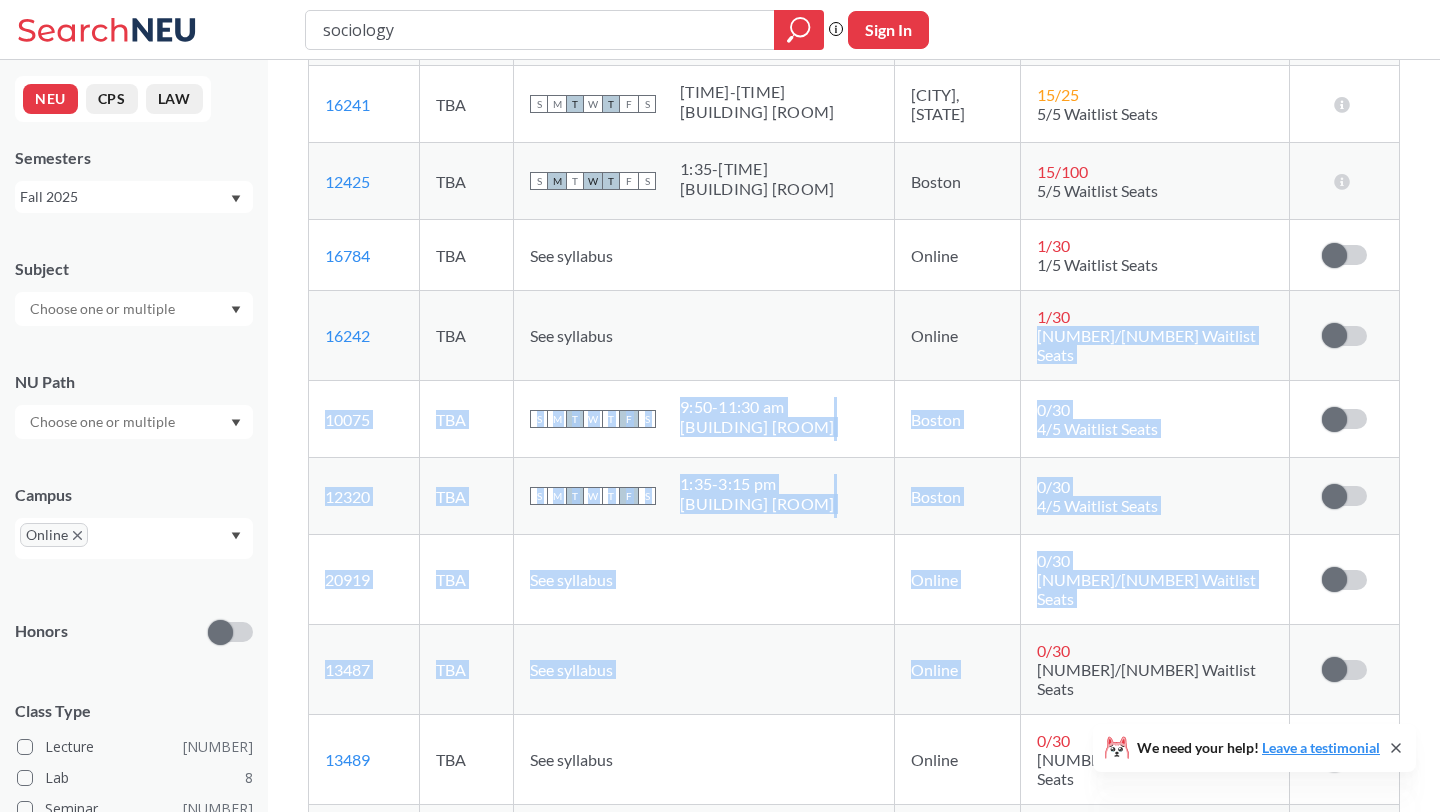 drag, startPoint x: 1148, startPoint y: 311, endPoint x: 1224, endPoint y: 600, distance: 298.82605 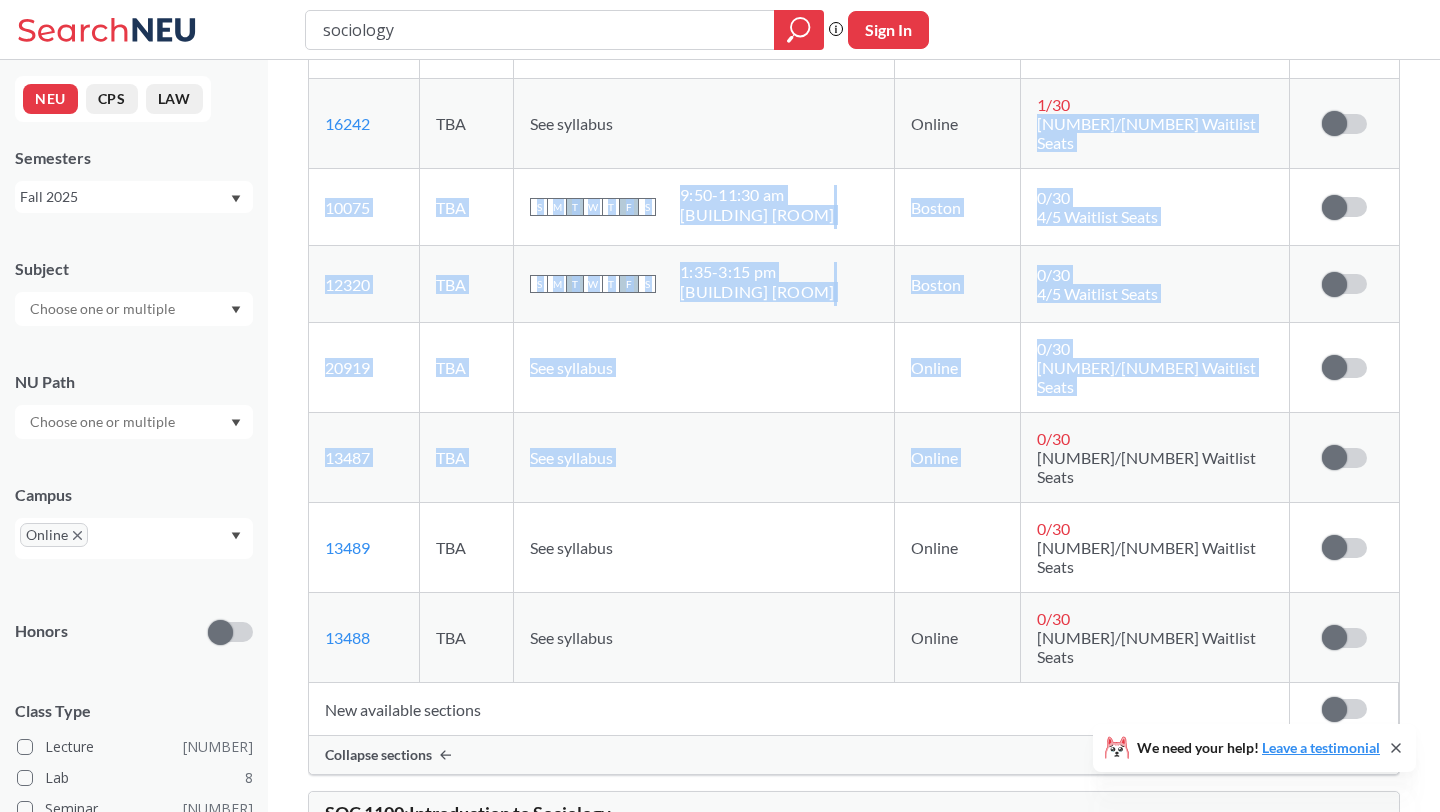 scroll, scrollTop: 773, scrollLeft: 0, axis: vertical 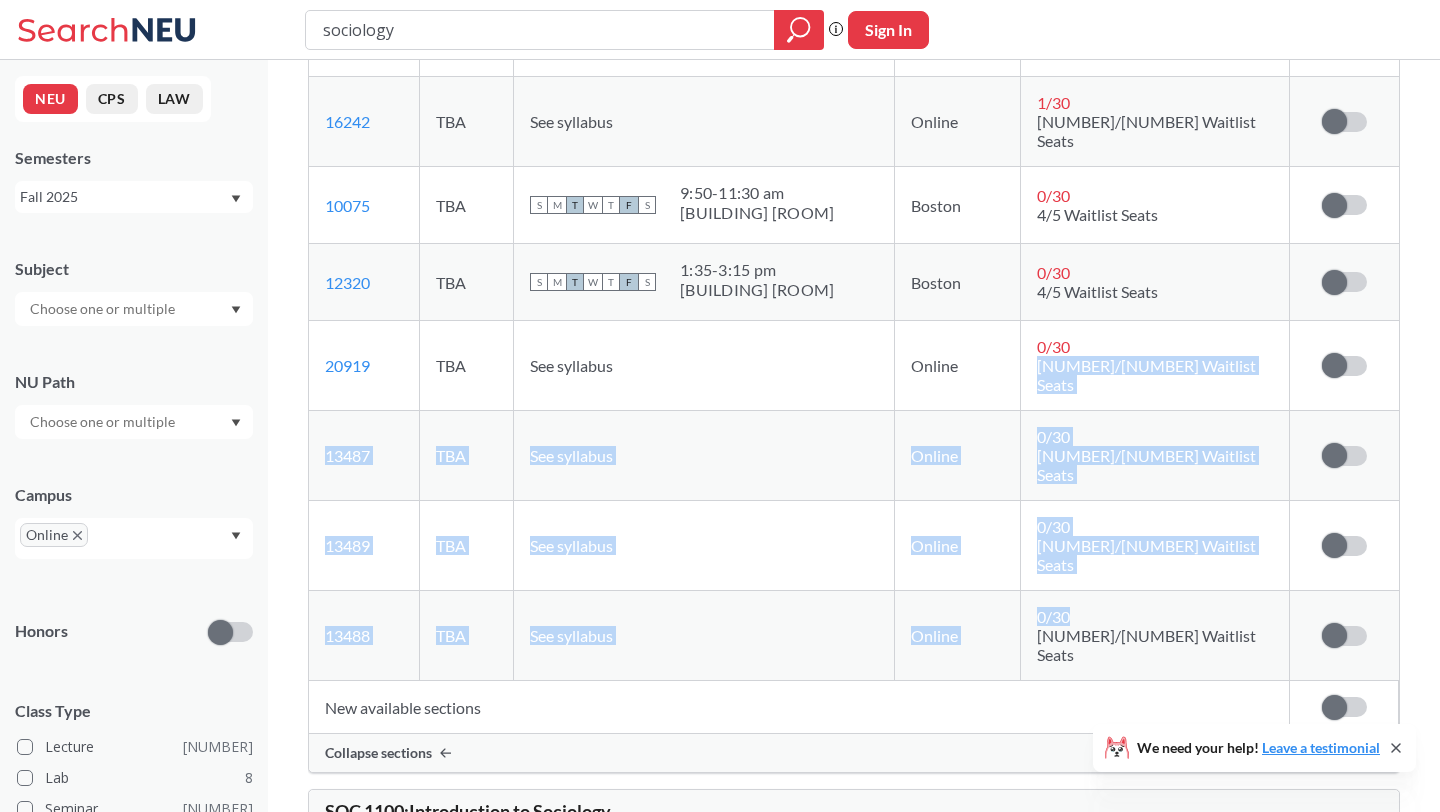 drag, startPoint x: 1225, startPoint y: 545, endPoint x: 1211, endPoint y: 314, distance: 231.42386 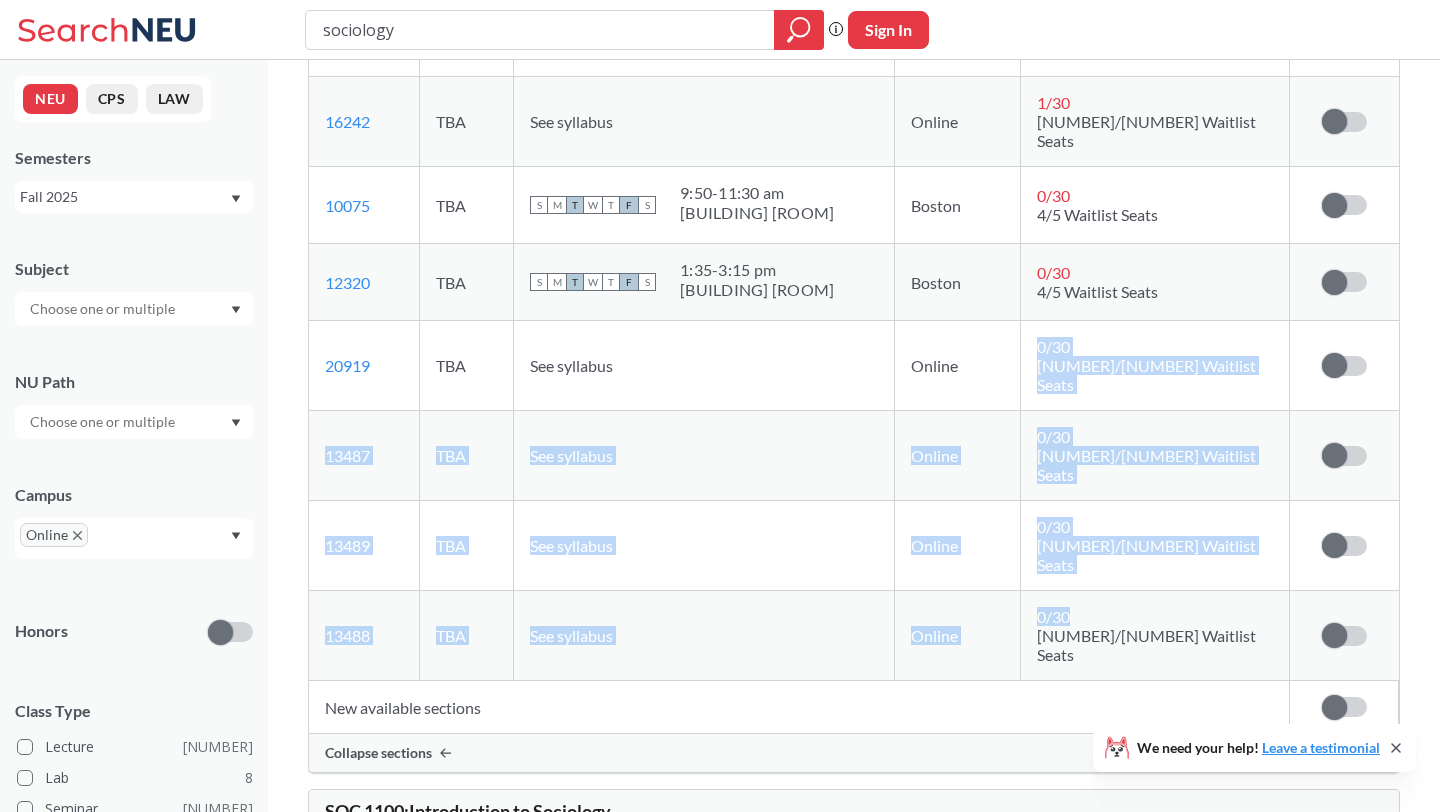 click on "0 / 30 0/5 Waitlist Seats" at bounding box center (1155, 456) 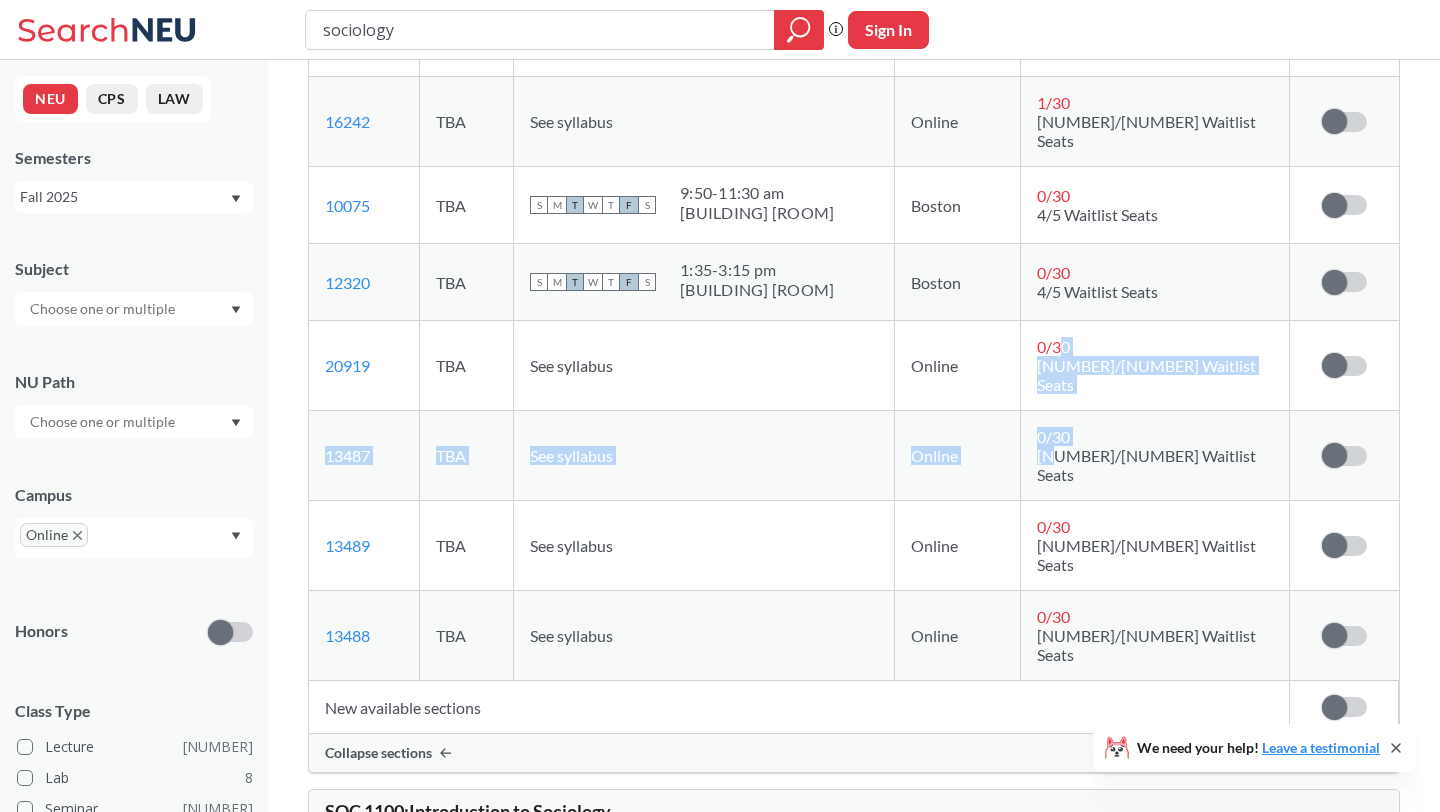 drag, startPoint x: 1130, startPoint y: 409, endPoint x: 1139, endPoint y: 333, distance: 76.53104 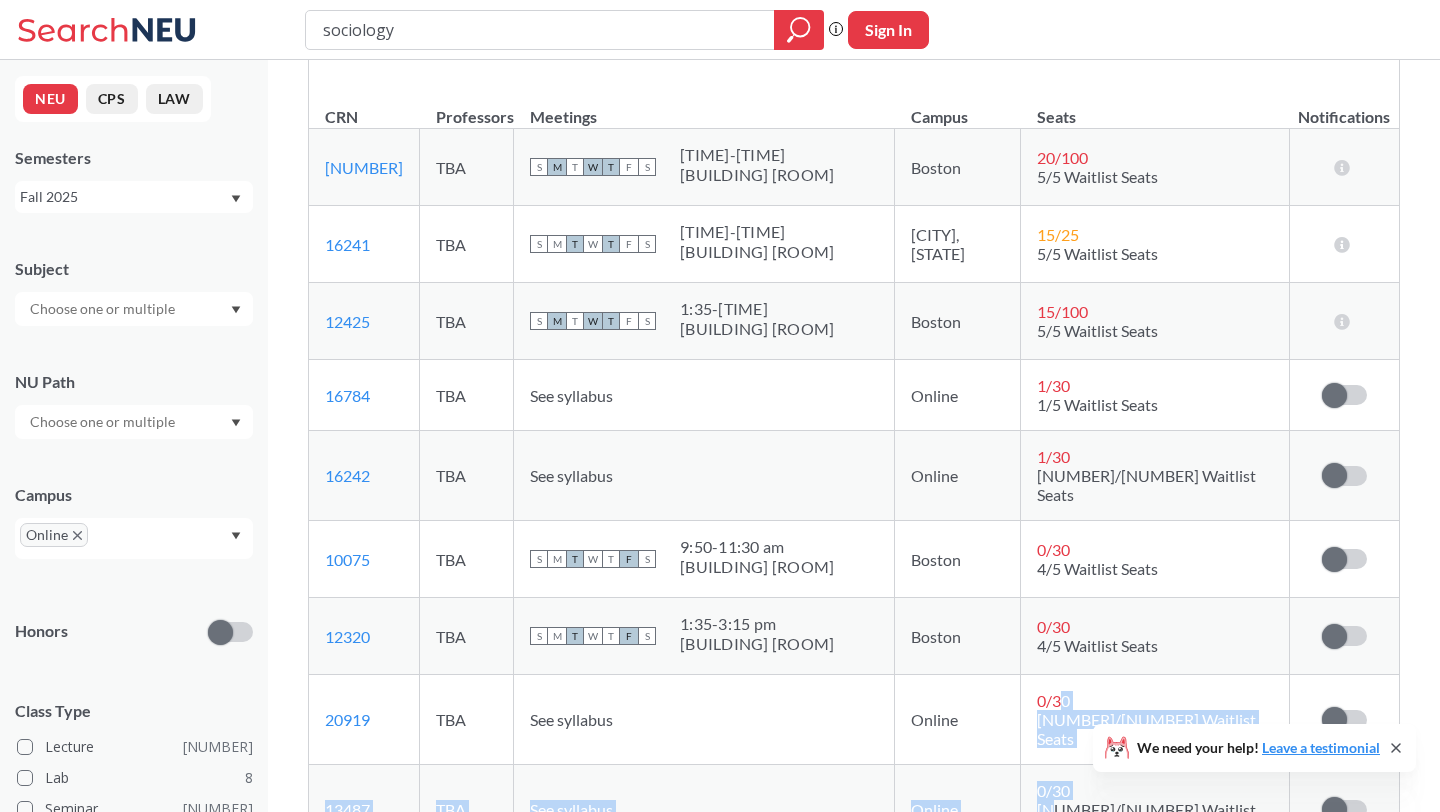 scroll, scrollTop: 0, scrollLeft: 0, axis: both 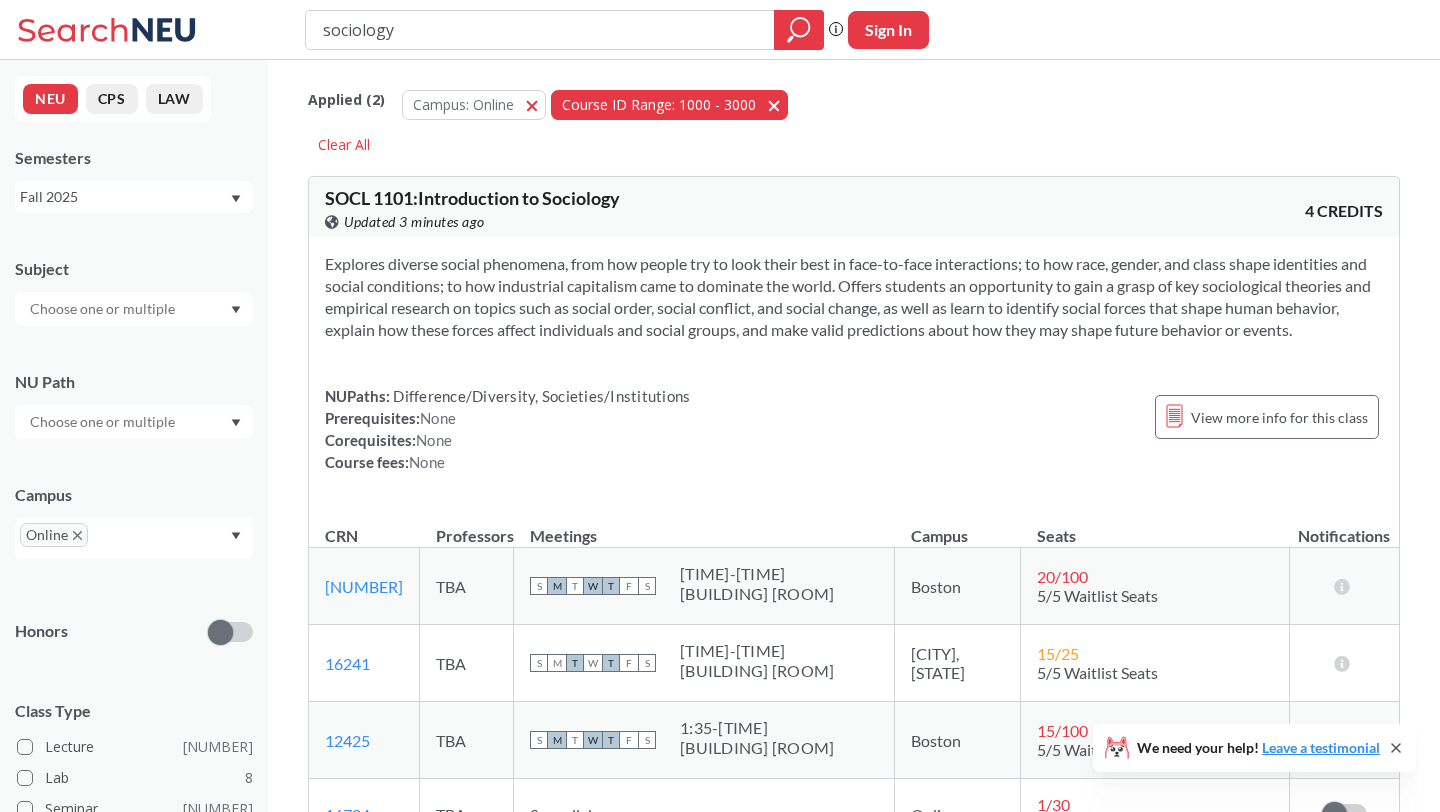 click on "Course ID Range: 1000 - 3000 1000 - 3000" at bounding box center (669, 105) 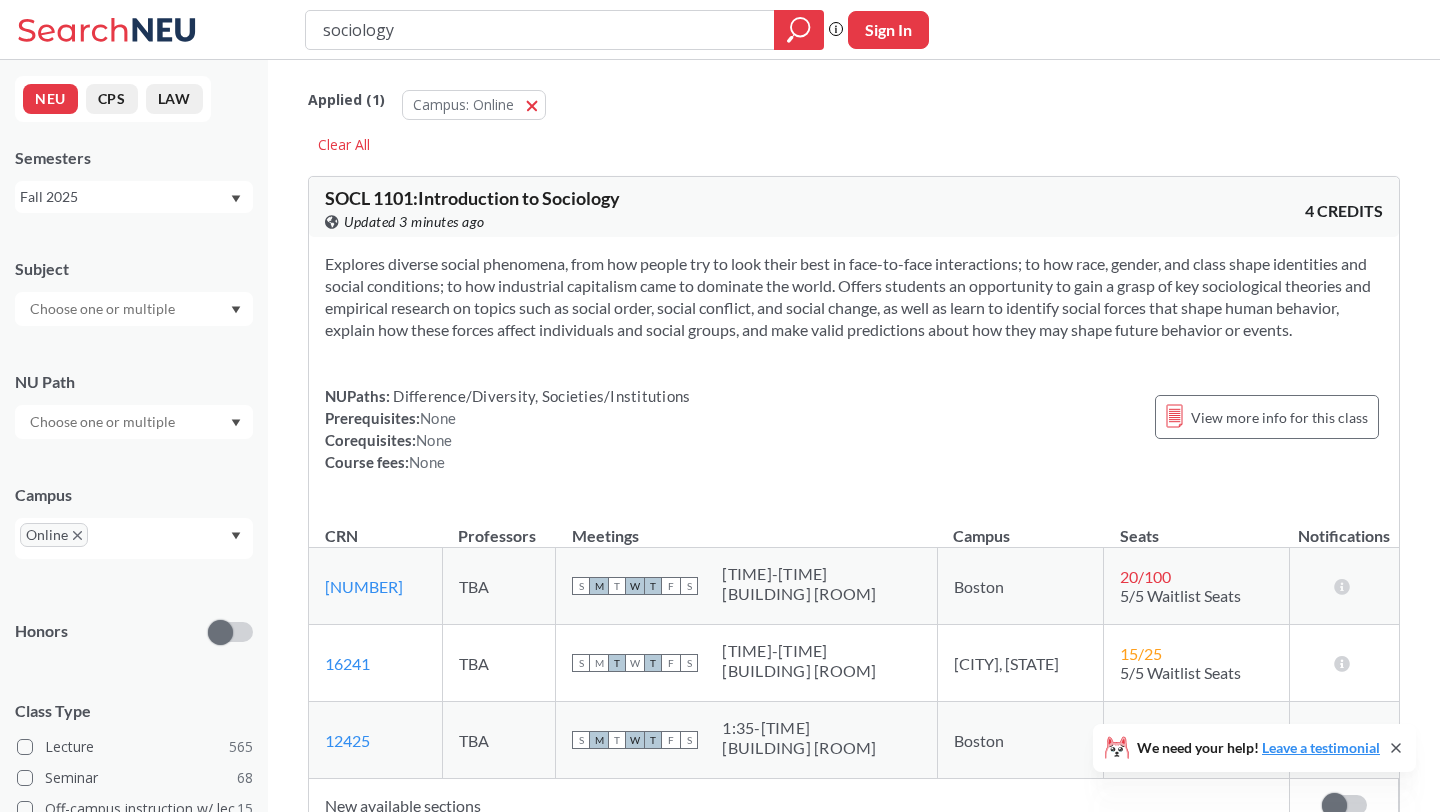 click on "sociology" at bounding box center [540, 30] 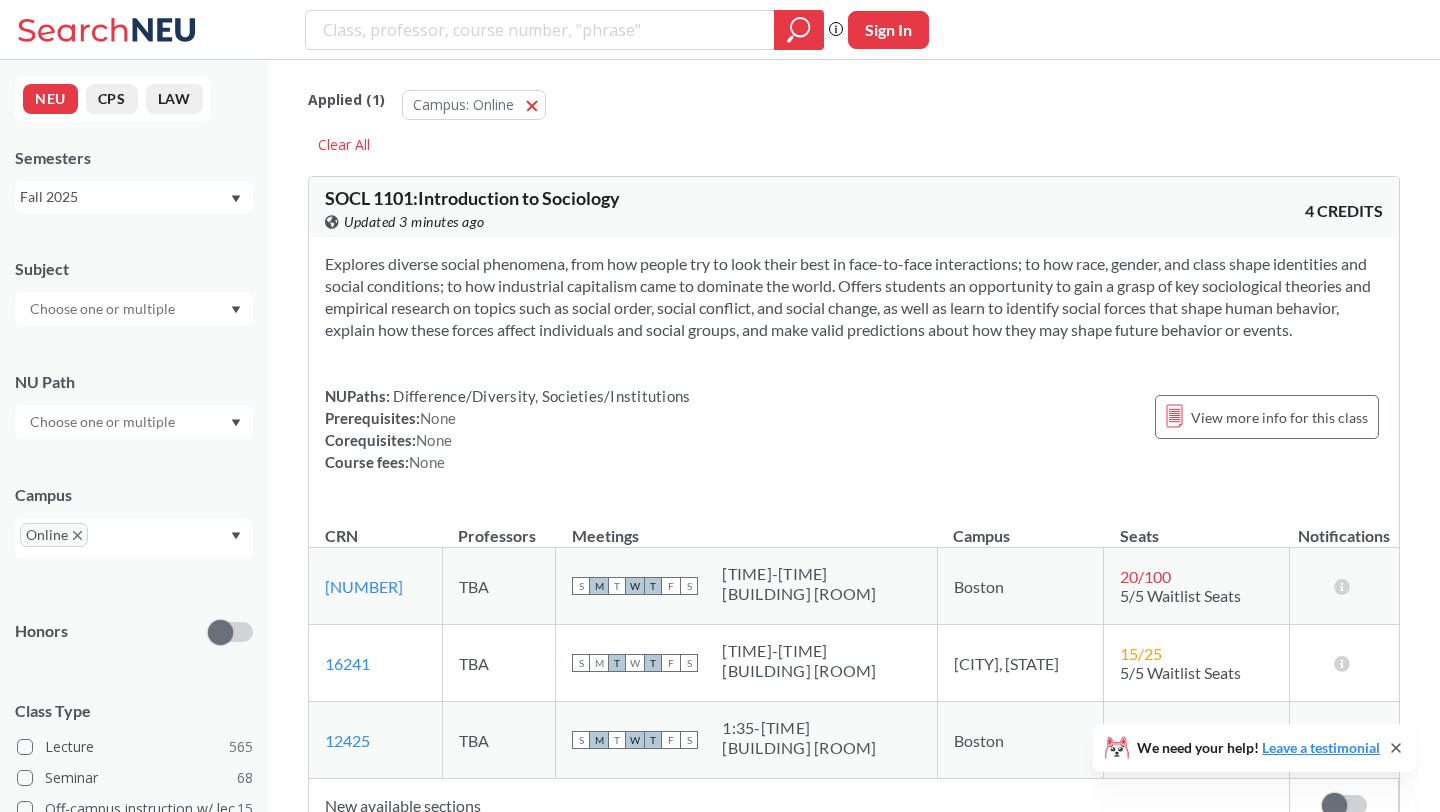 type 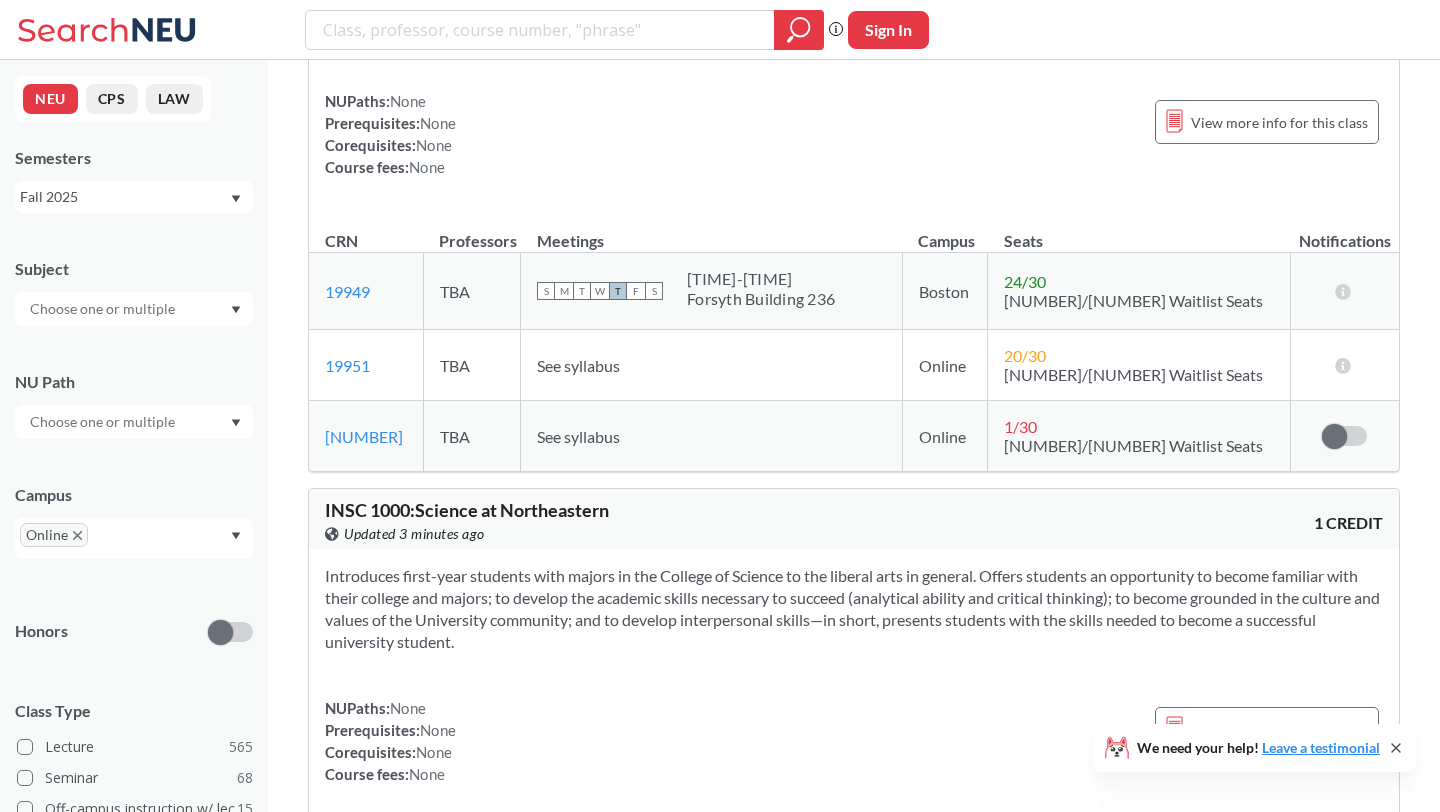 scroll, scrollTop: 453, scrollLeft: 0, axis: vertical 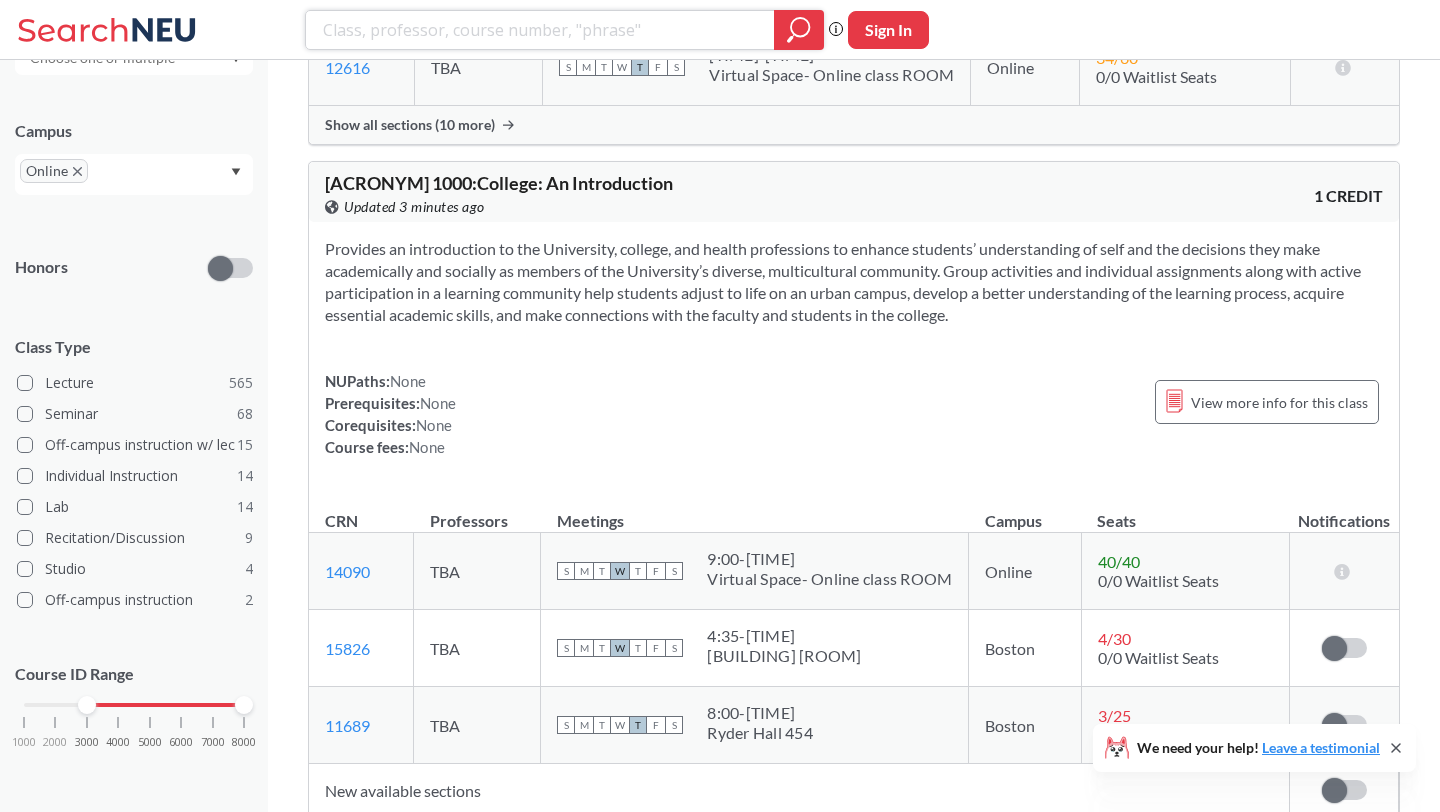drag, startPoint x: 81, startPoint y: 706, endPoint x: 49, endPoint y: 710, distance: 32.24903 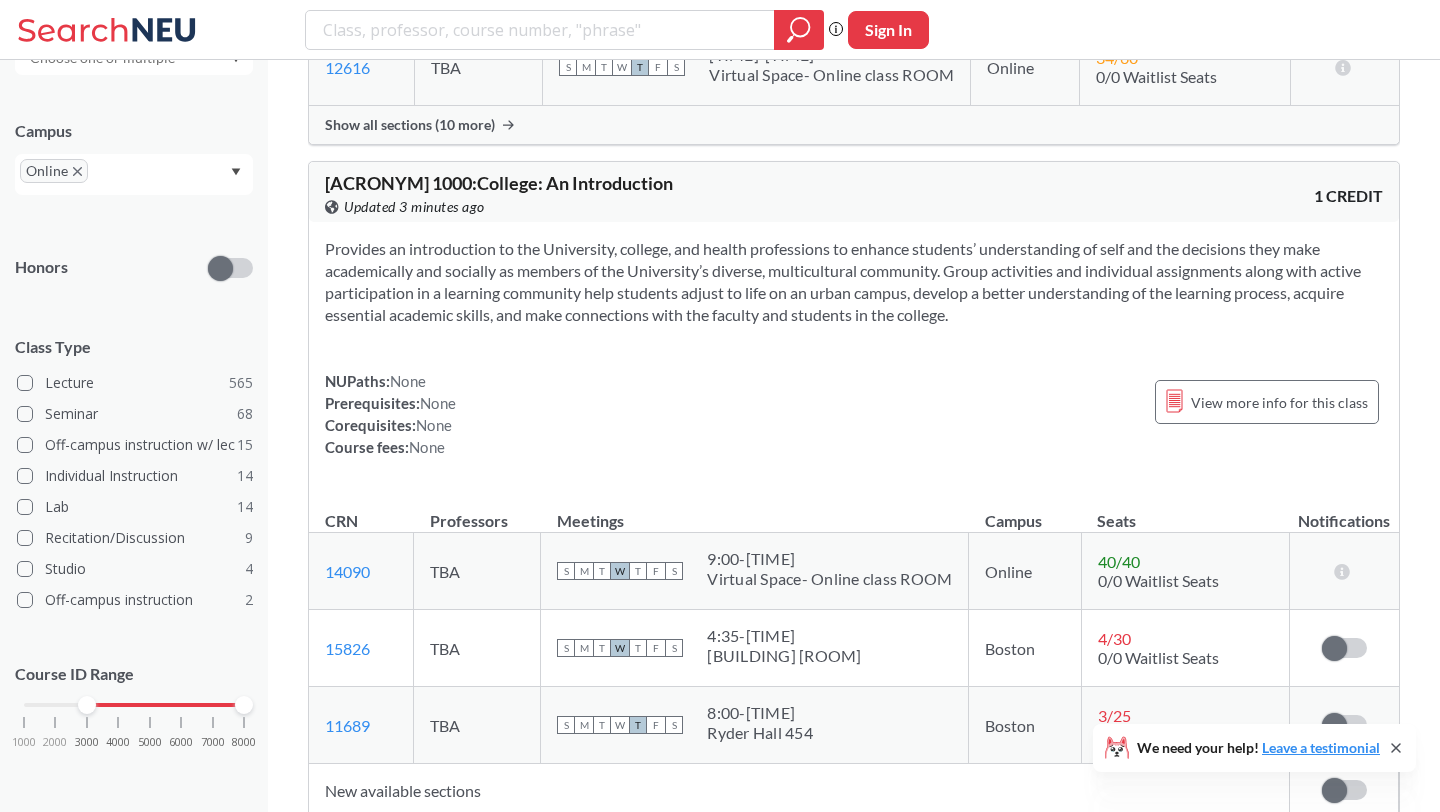 scroll, scrollTop: 0, scrollLeft: 0, axis: both 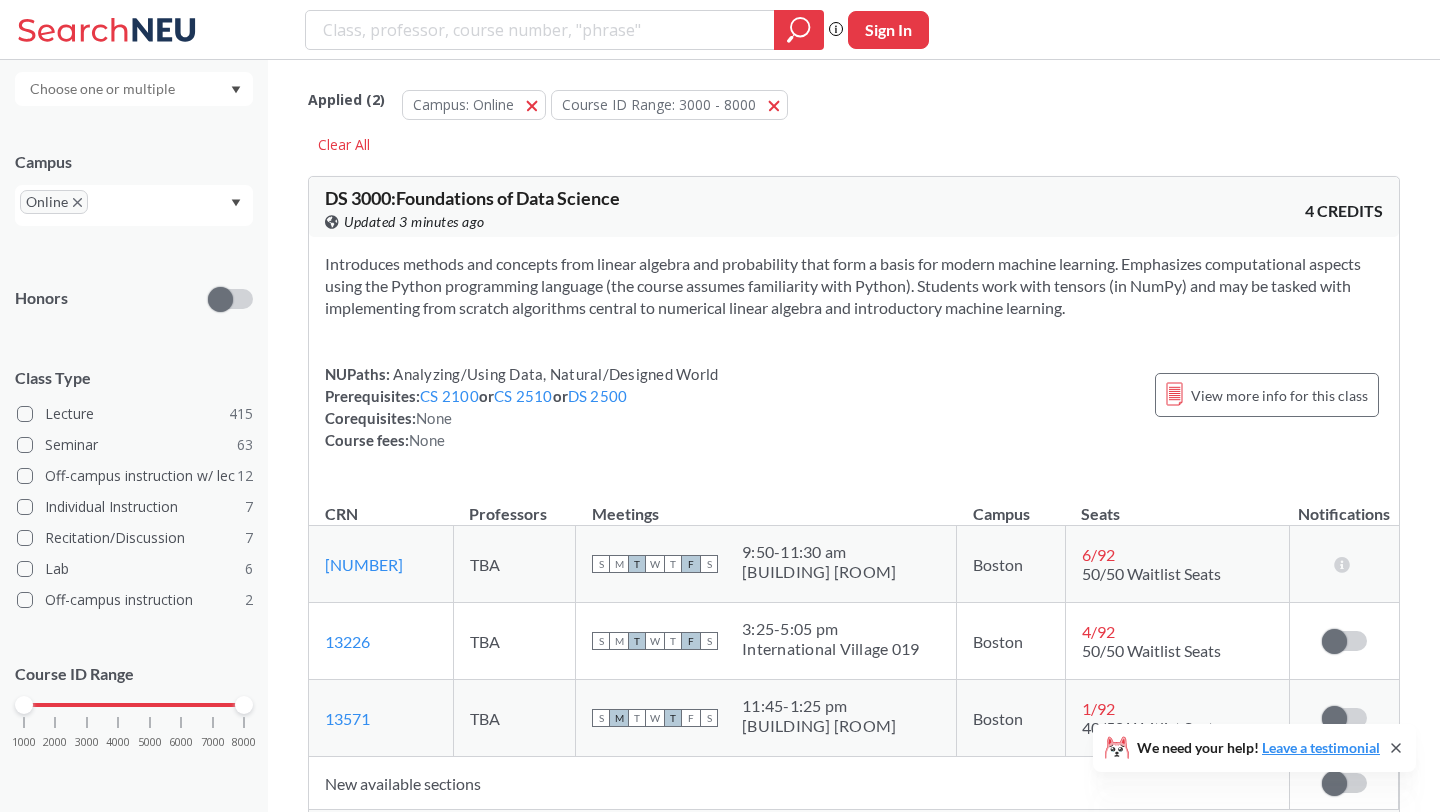 drag, startPoint x: 89, startPoint y: 700, endPoint x: 0, endPoint y: 692, distance: 89.358826 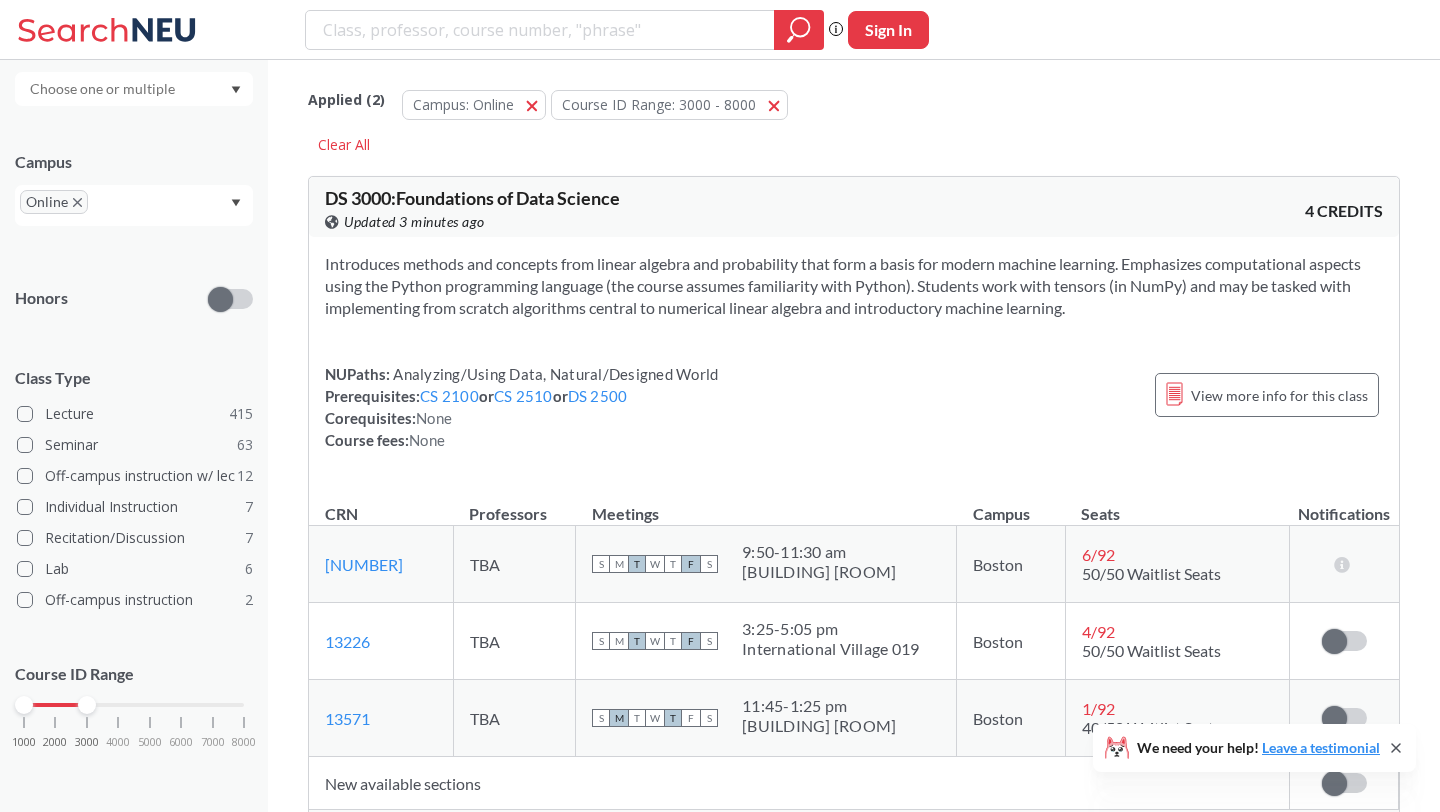 drag, startPoint x: 241, startPoint y: 701, endPoint x: 83, endPoint y: 709, distance: 158.20241 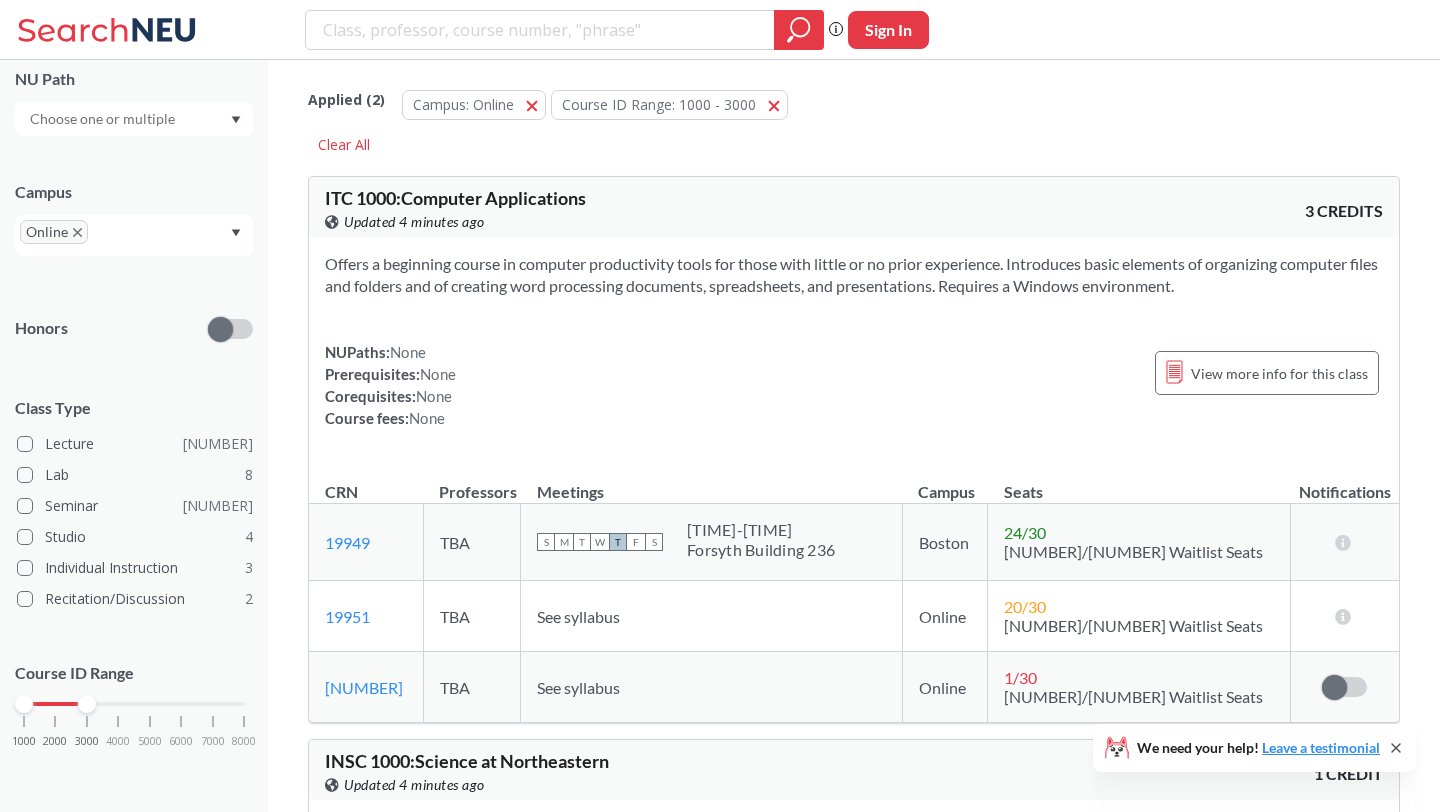 scroll, scrollTop: 302, scrollLeft: 0, axis: vertical 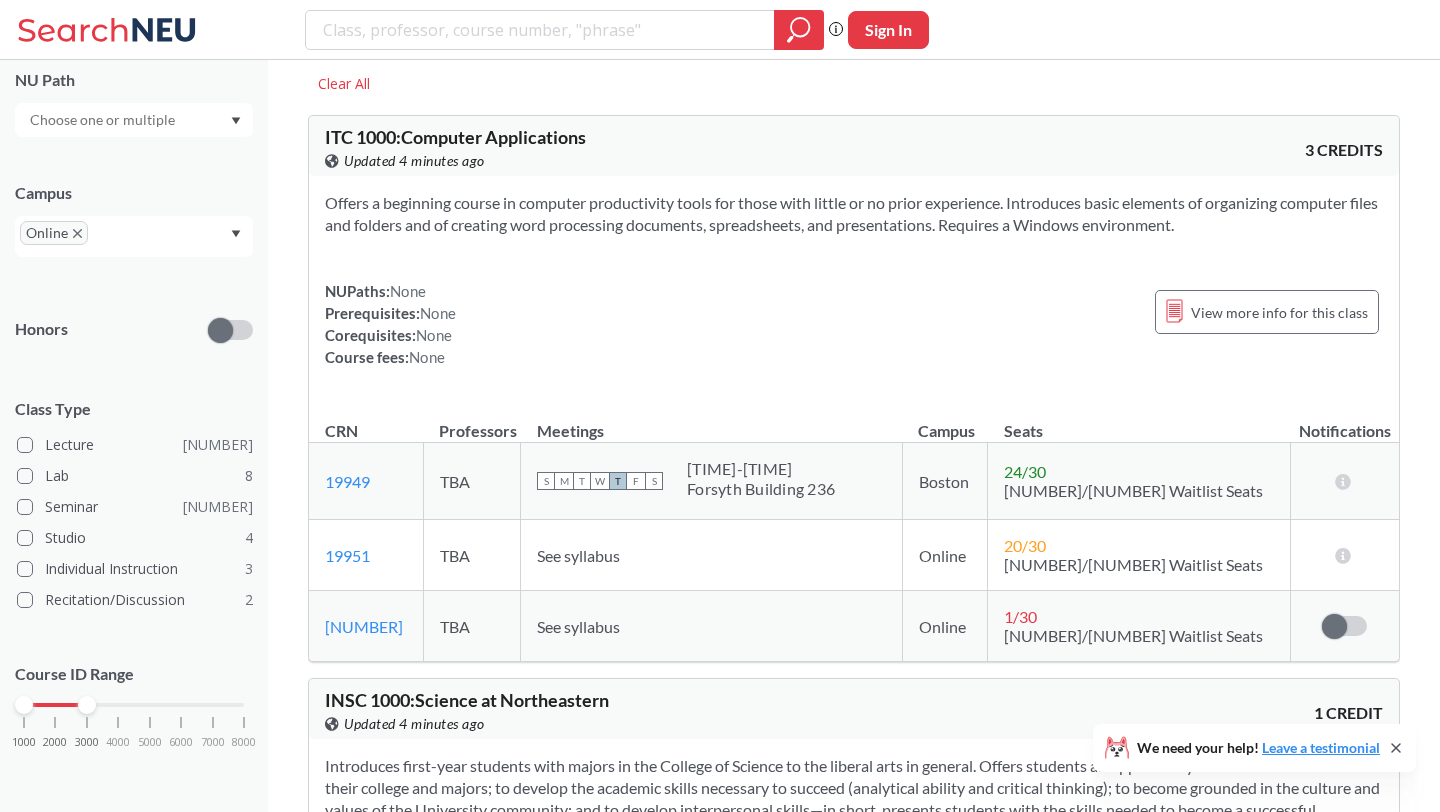 drag, startPoint x: 23, startPoint y: 705, endPoint x: 35, endPoint y: 706, distance: 12.0415945 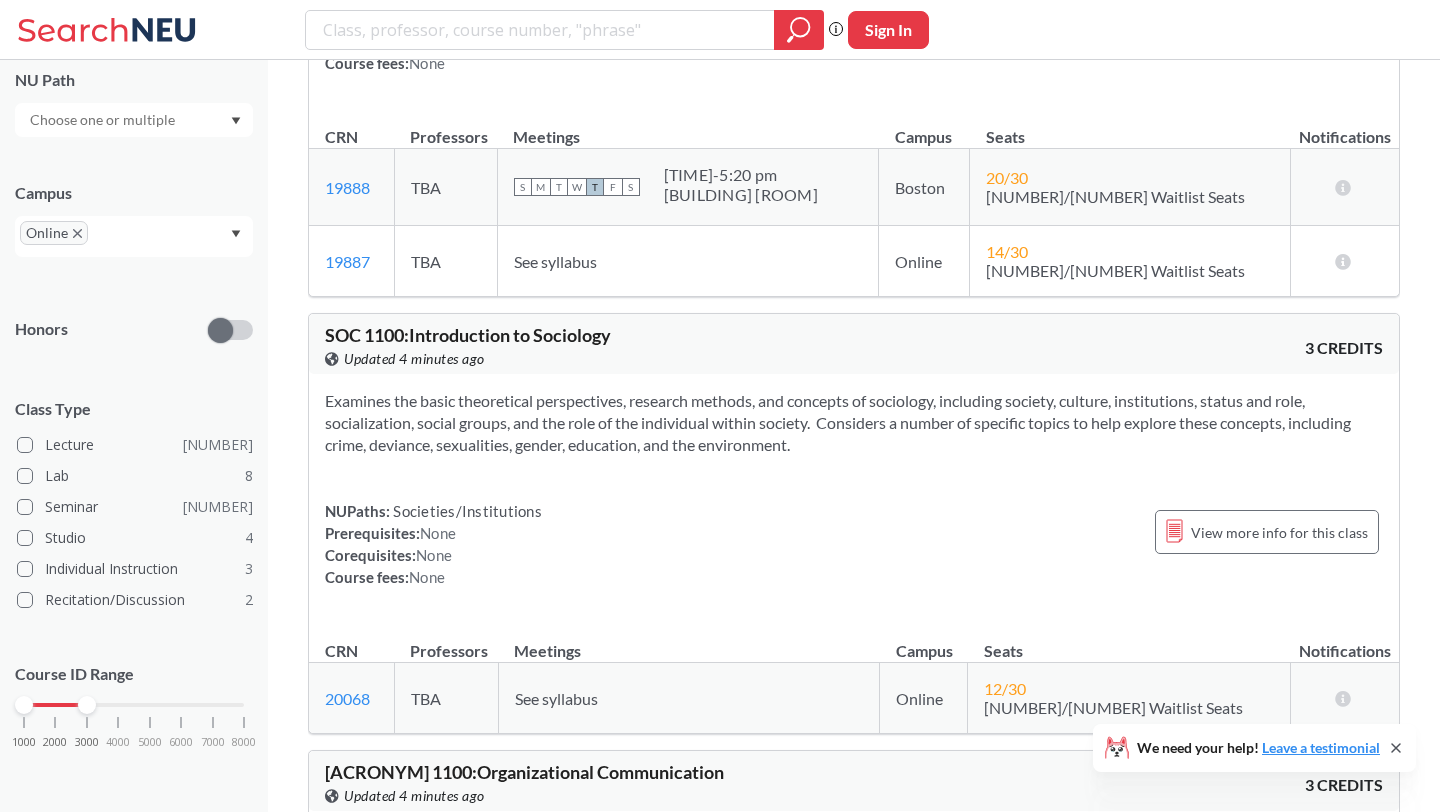scroll, scrollTop: 6264, scrollLeft: 0, axis: vertical 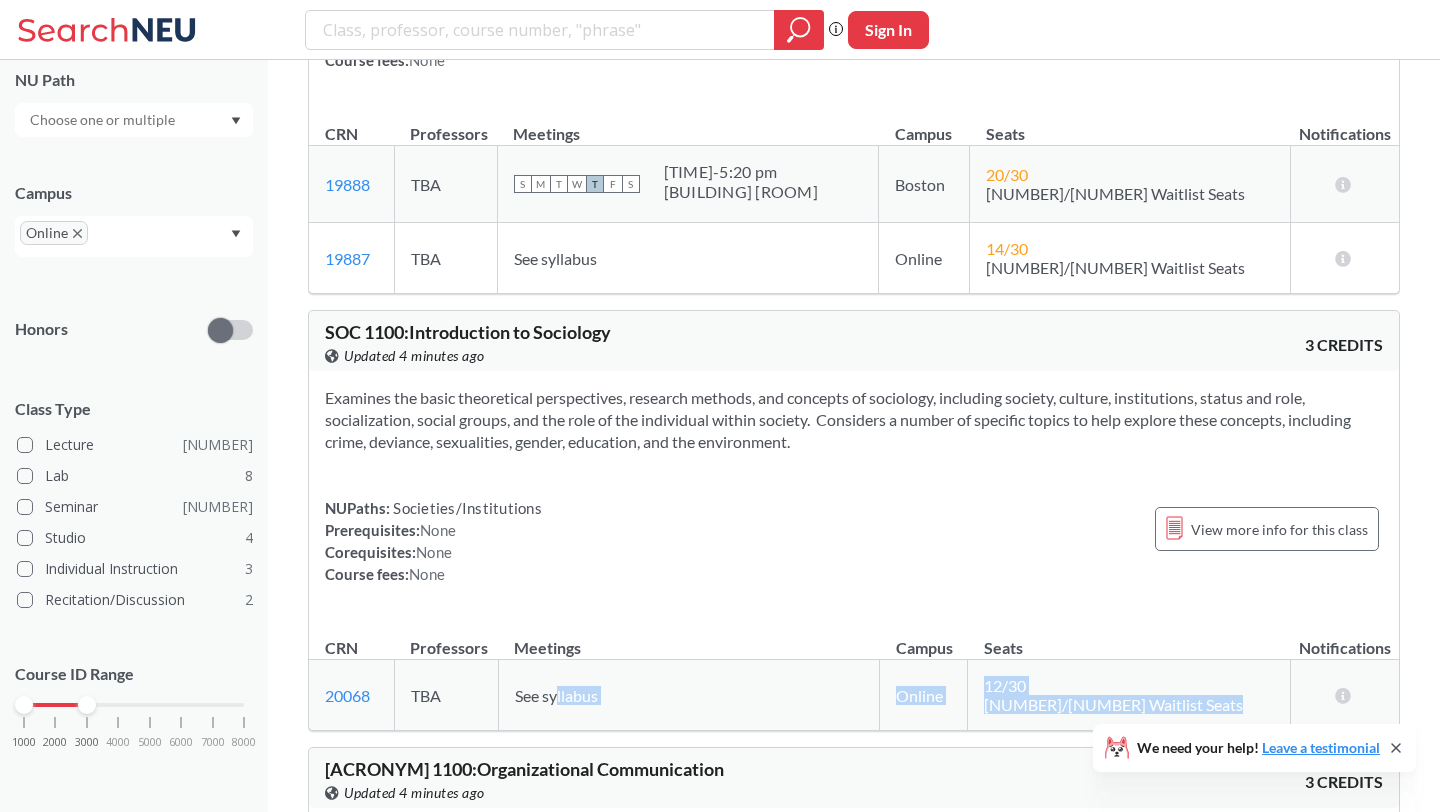 drag, startPoint x: 606, startPoint y: 696, endPoint x: 873, endPoint y: 730, distance: 269.1561 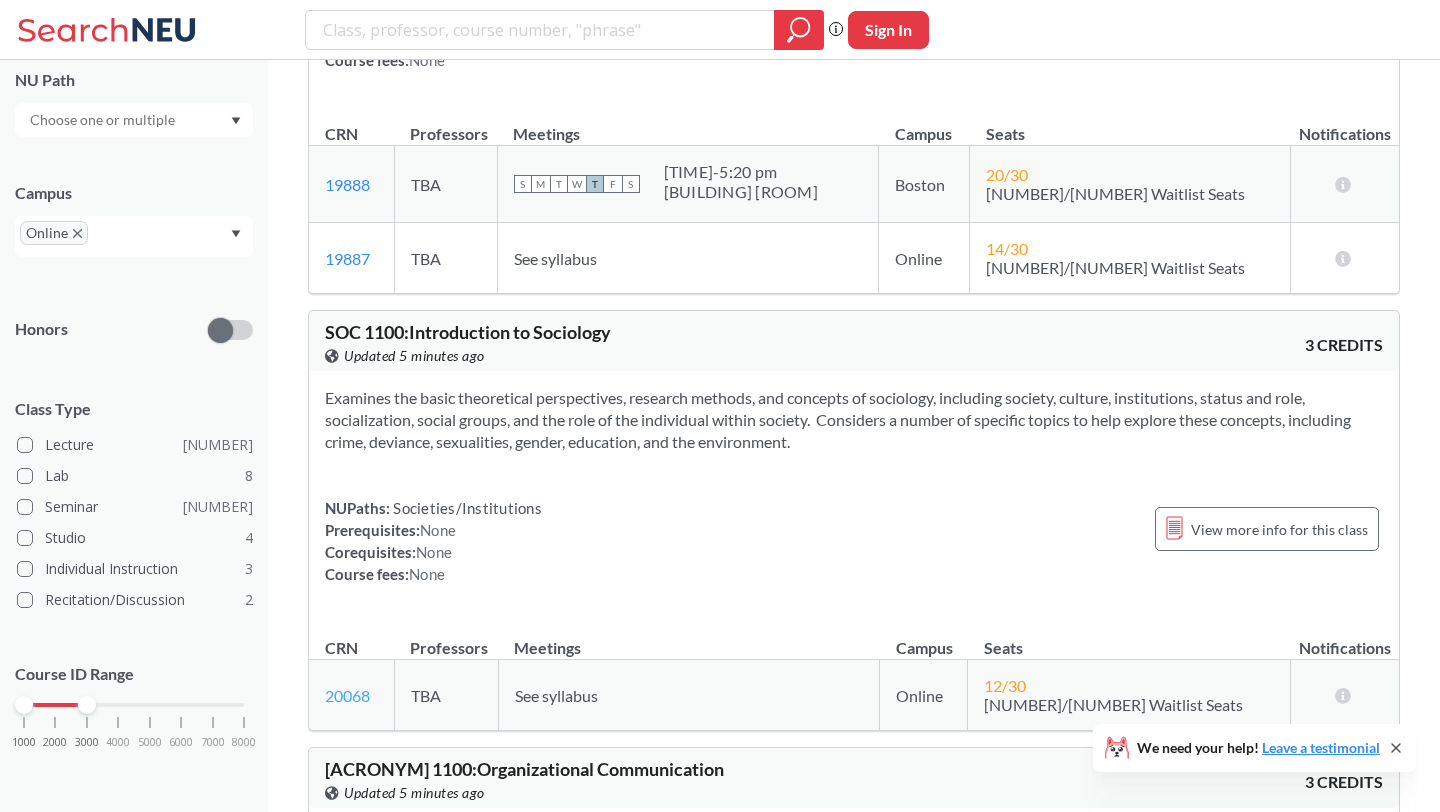 click on "20068" at bounding box center (347, 695) 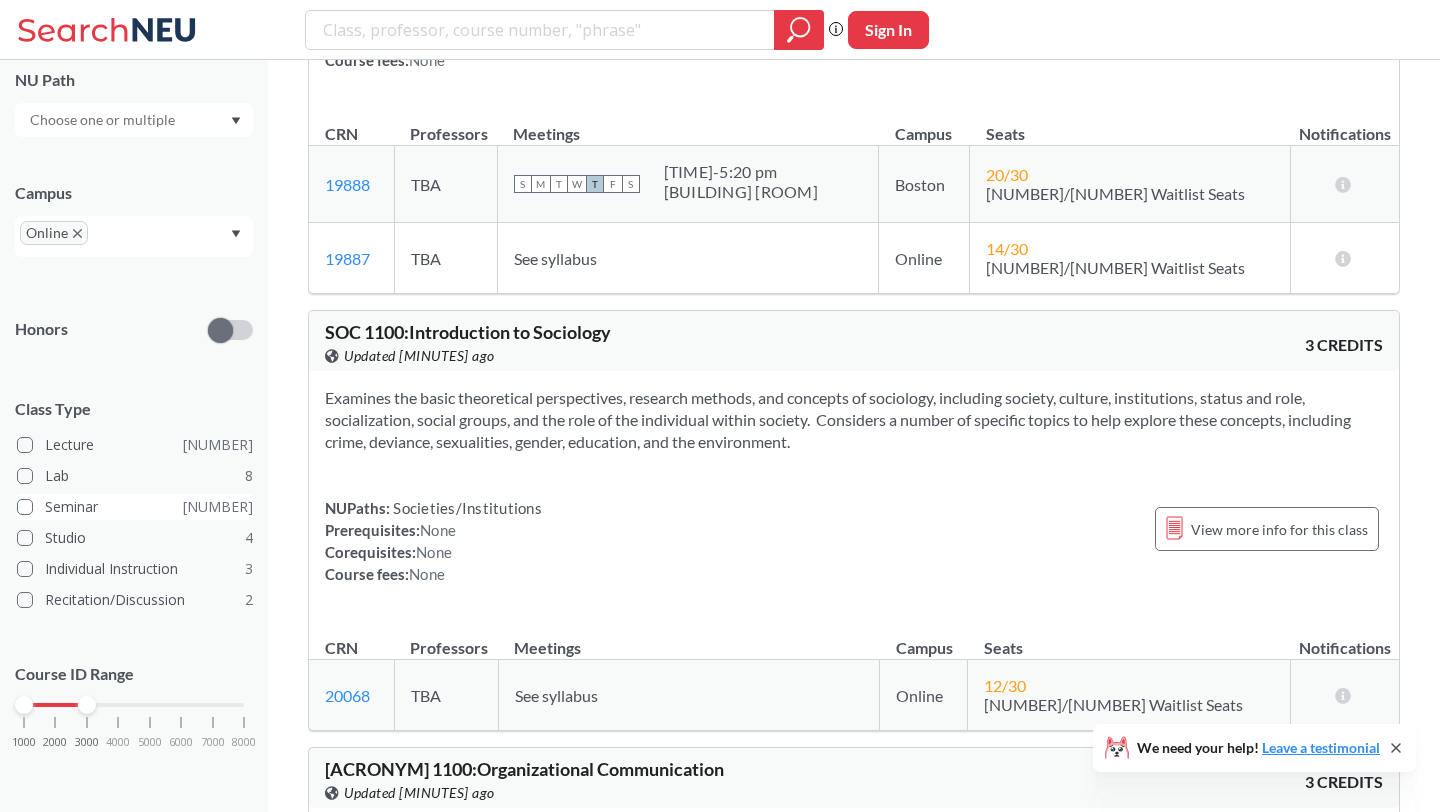 scroll, scrollTop: 0, scrollLeft: 0, axis: both 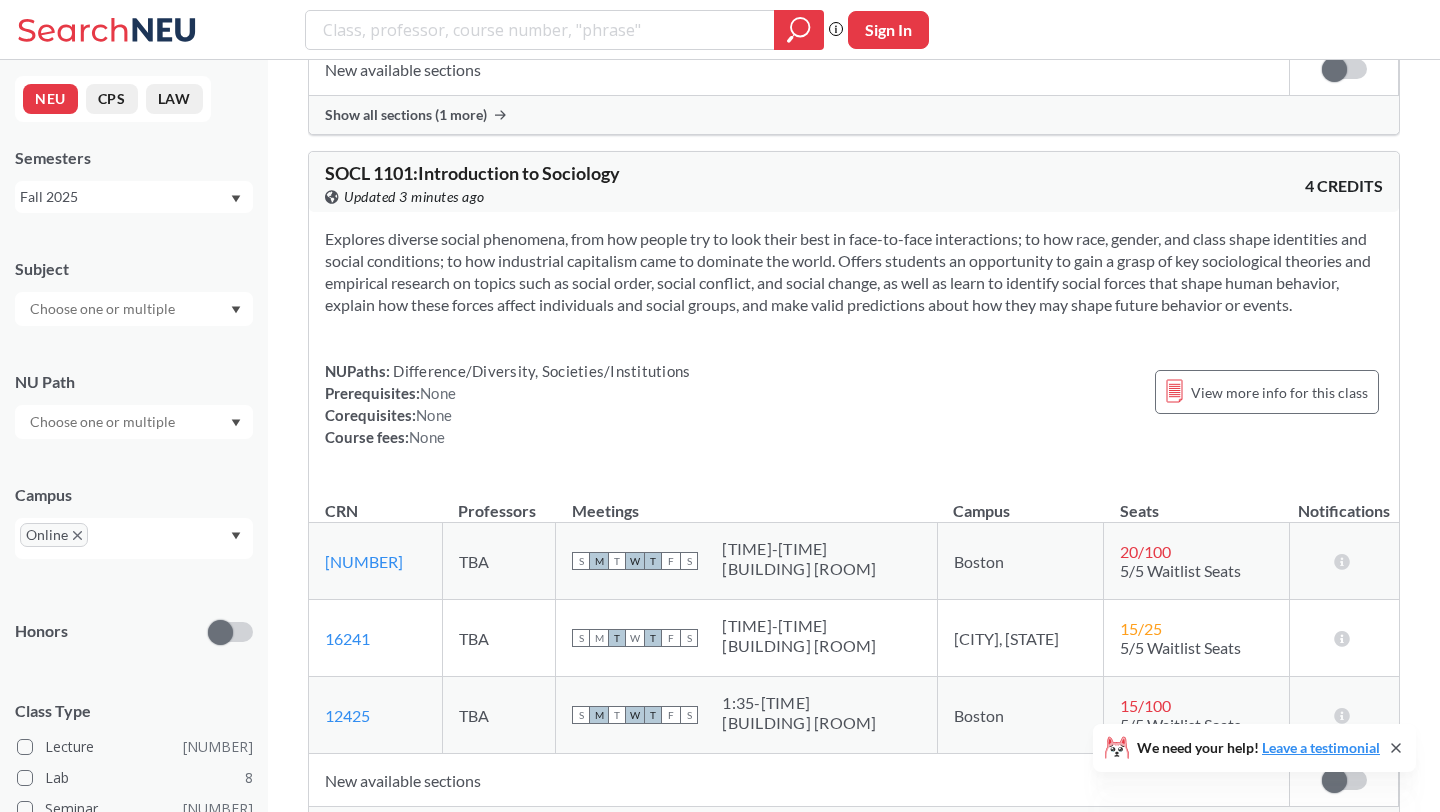 click on "Show all sections (8 more)" at bounding box center [406, 826] 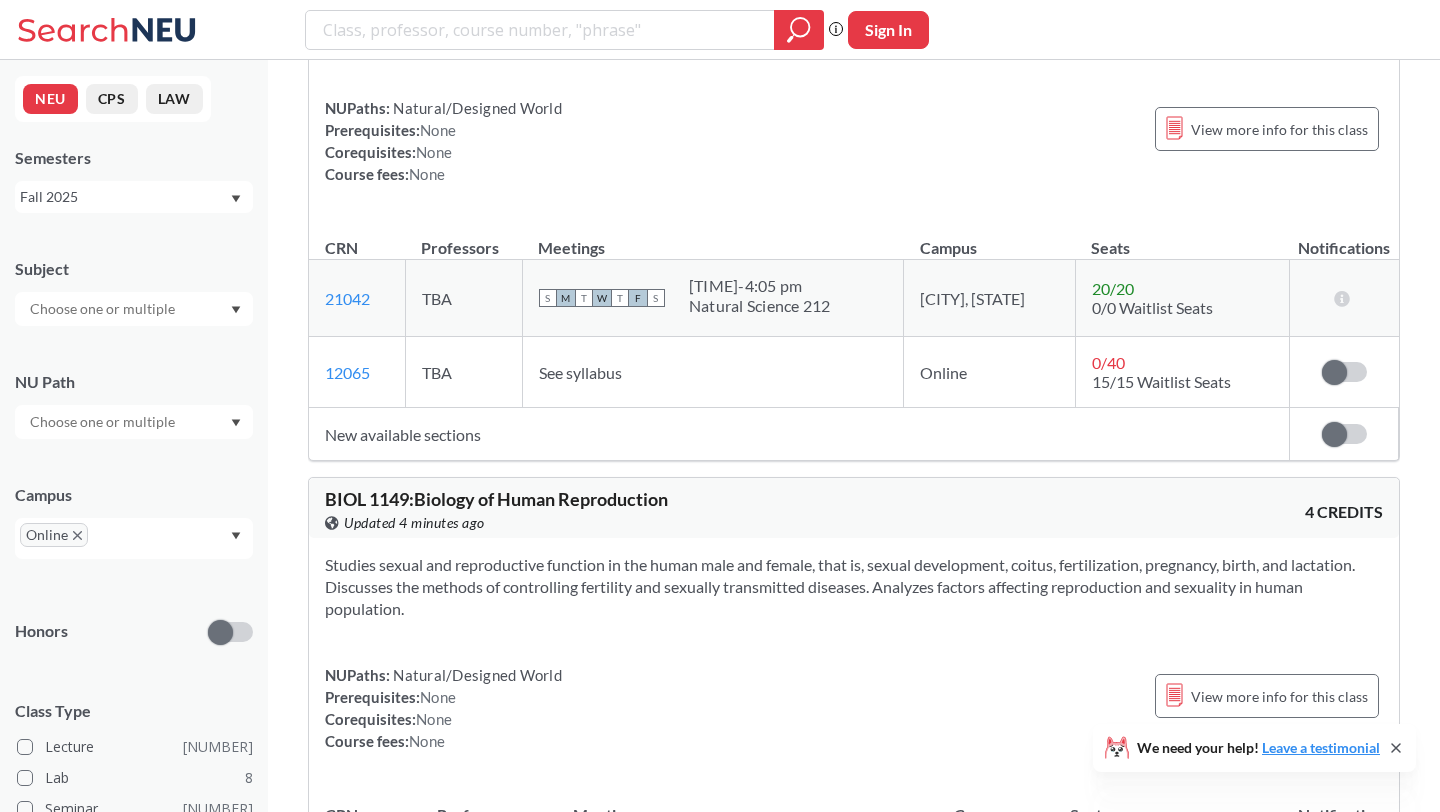 scroll, scrollTop: 27176, scrollLeft: 0, axis: vertical 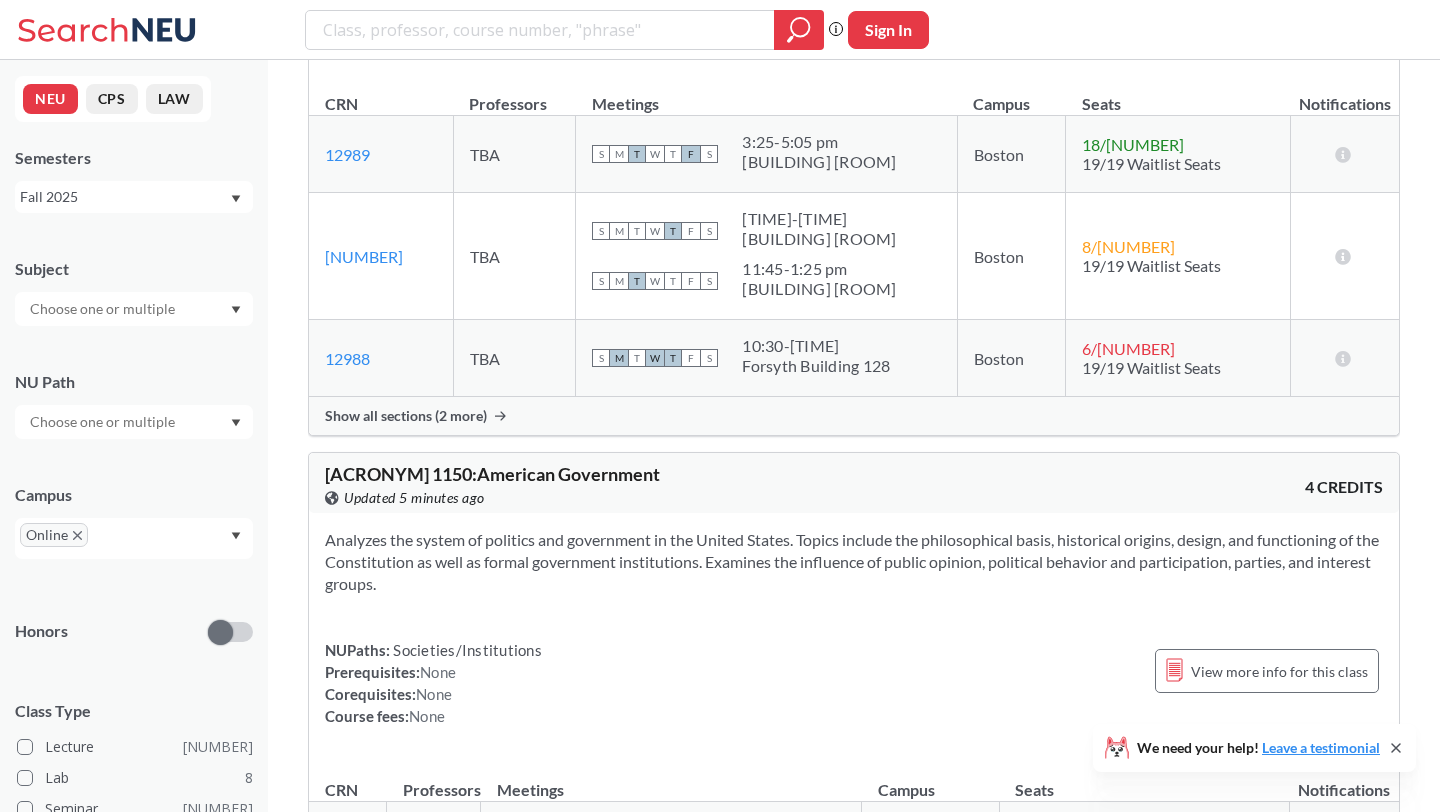click on "Show all sections (2 more)" at bounding box center (854, 416) 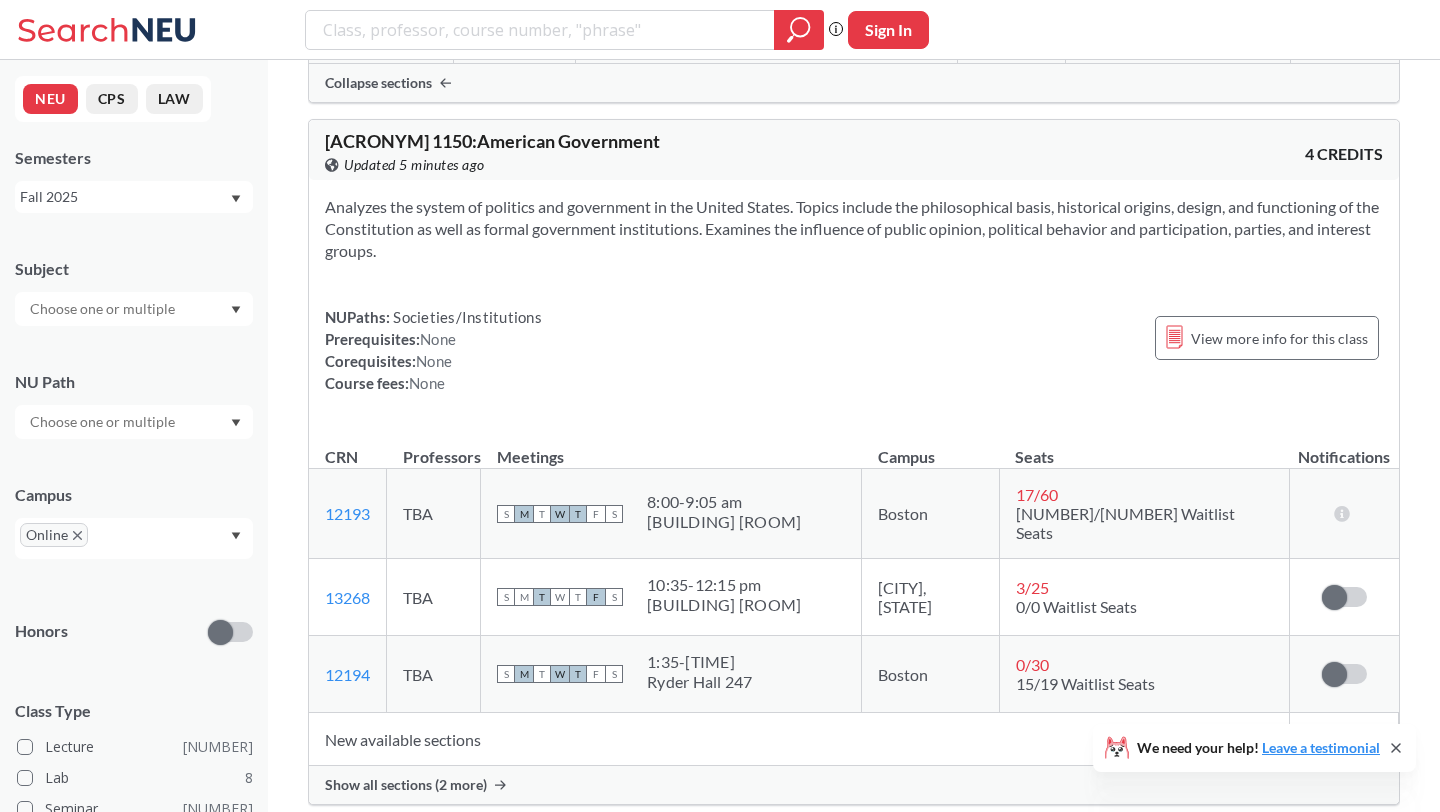 scroll, scrollTop: 29327, scrollLeft: 0, axis: vertical 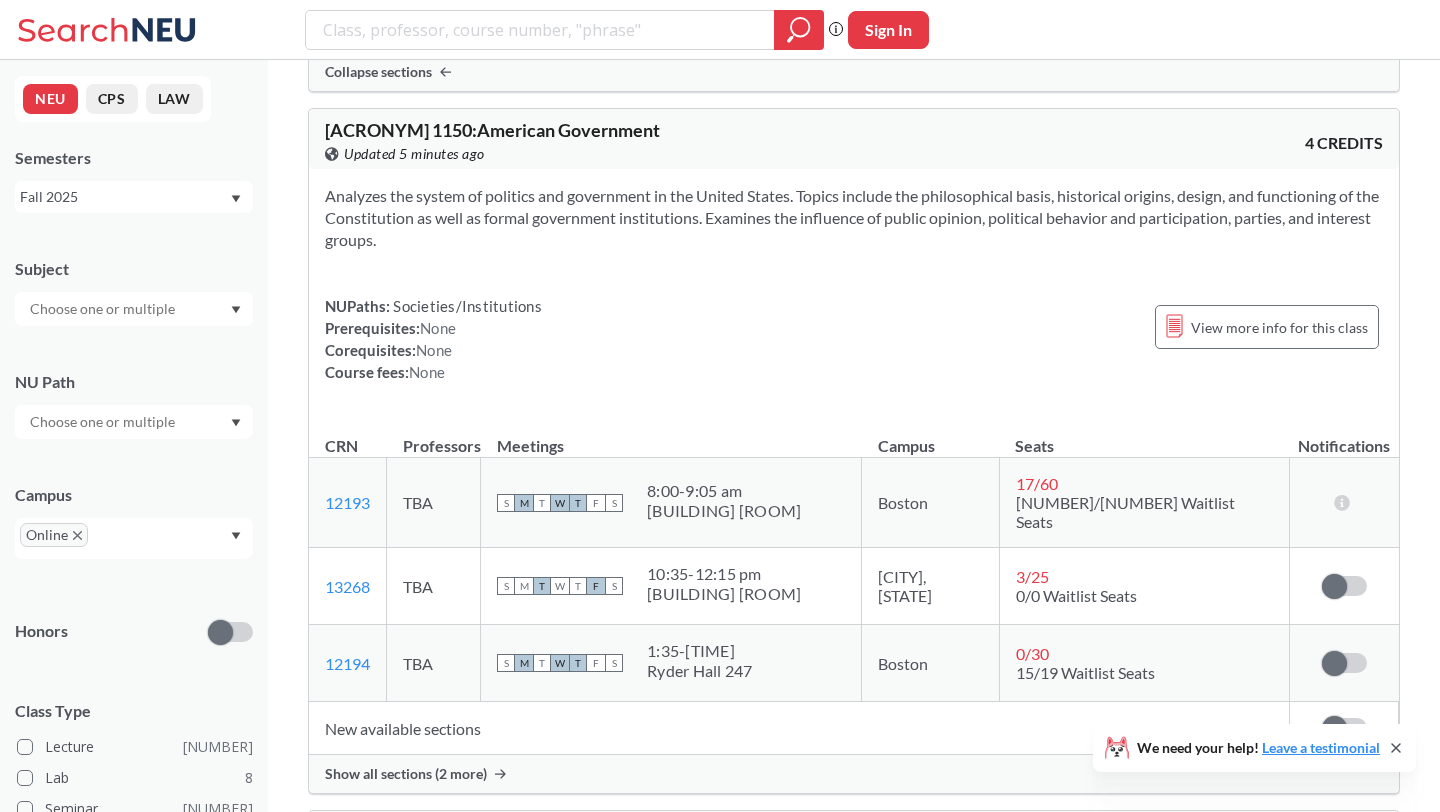 click on "Show all sections (2 more)" at bounding box center (406, 774) 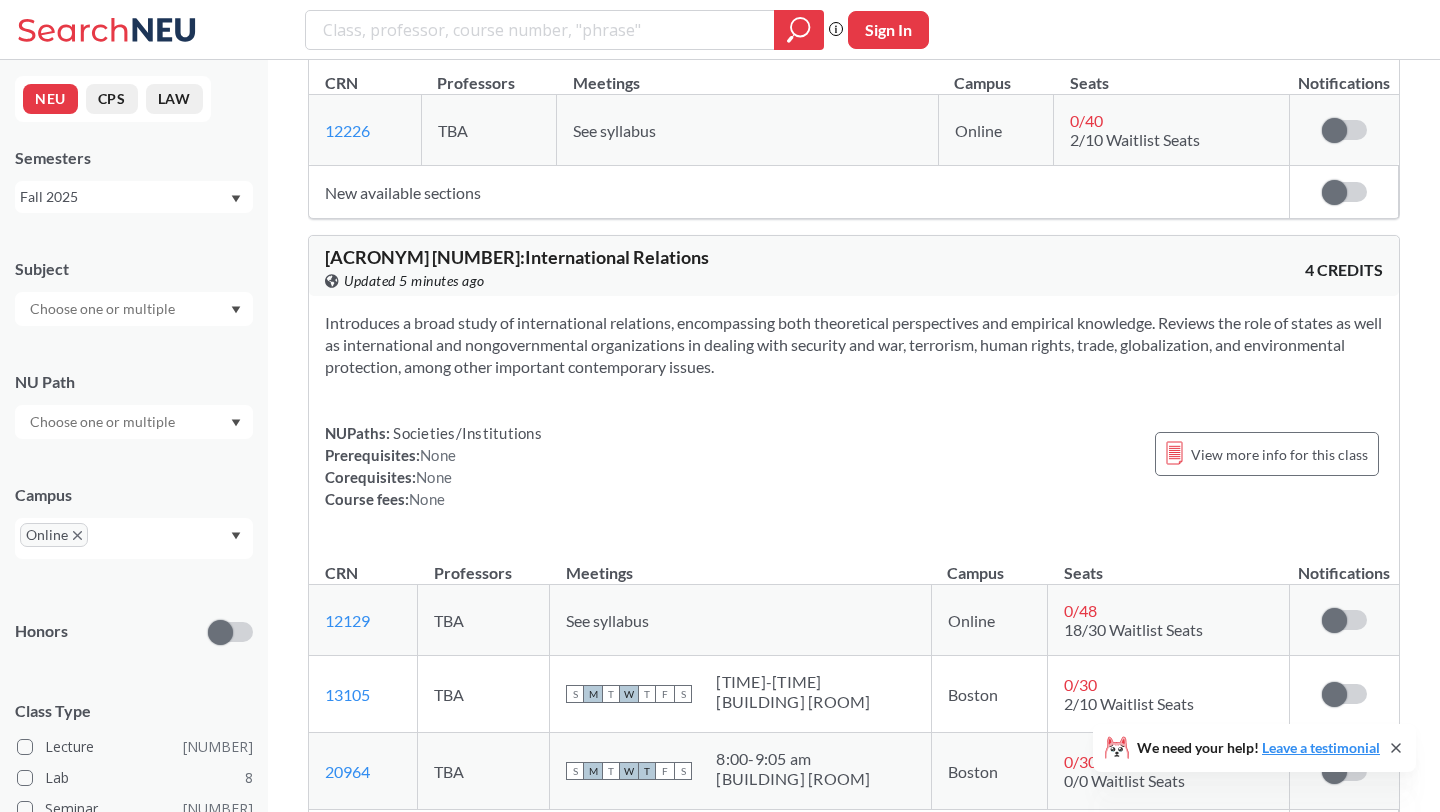 scroll, scrollTop: 31142, scrollLeft: 0, axis: vertical 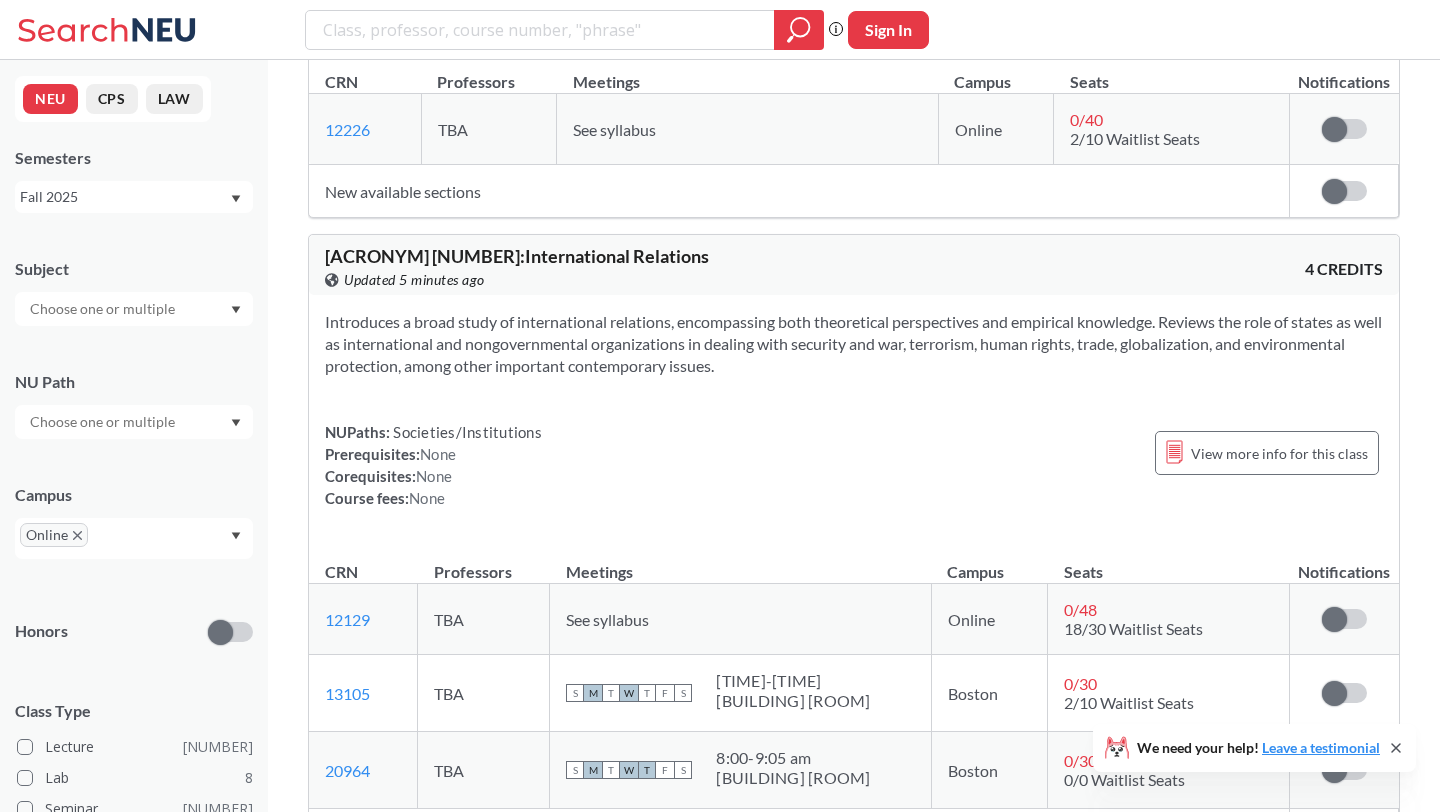 click on "Show all sections (2 more)" at bounding box center [406, 881] 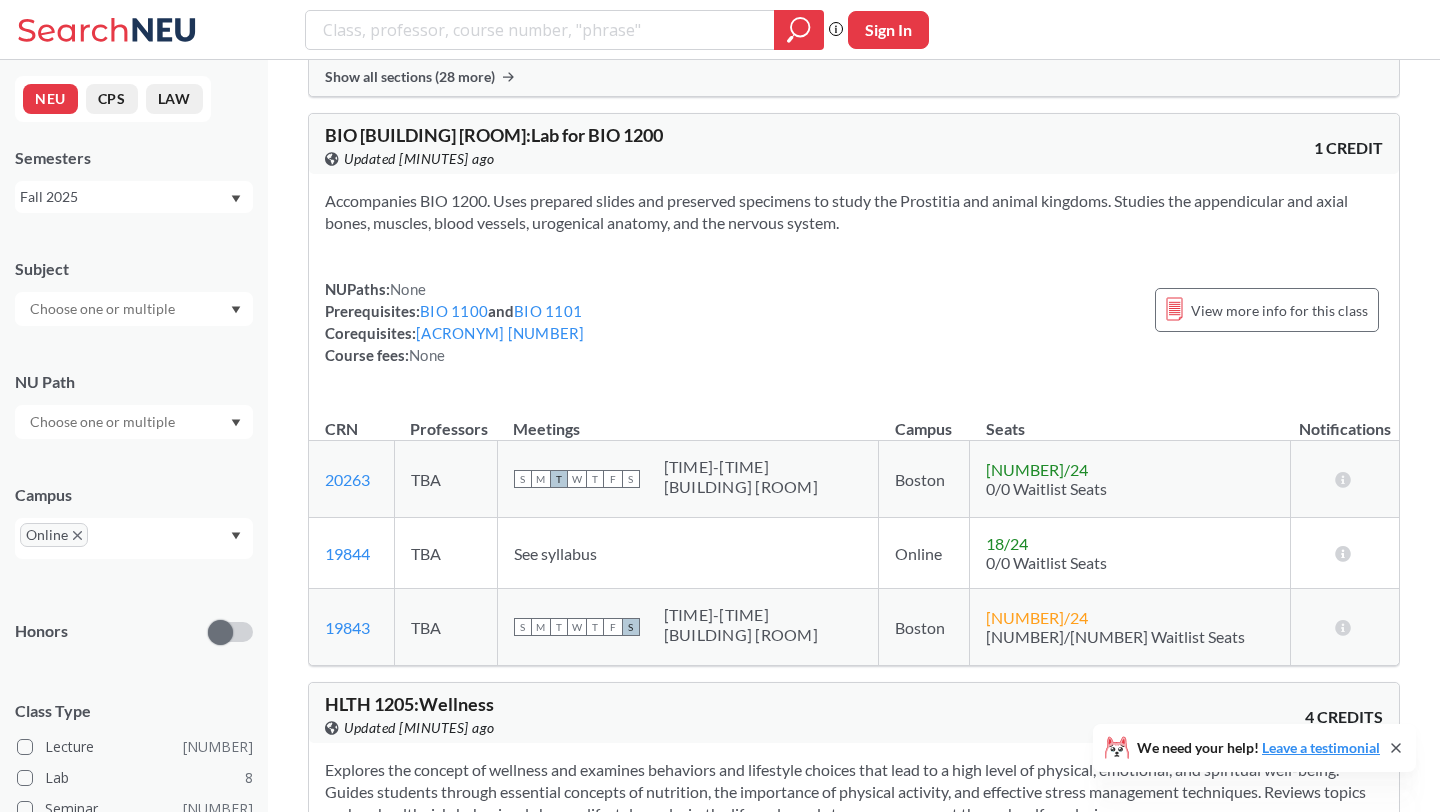 scroll, scrollTop: 38615, scrollLeft: 0, axis: vertical 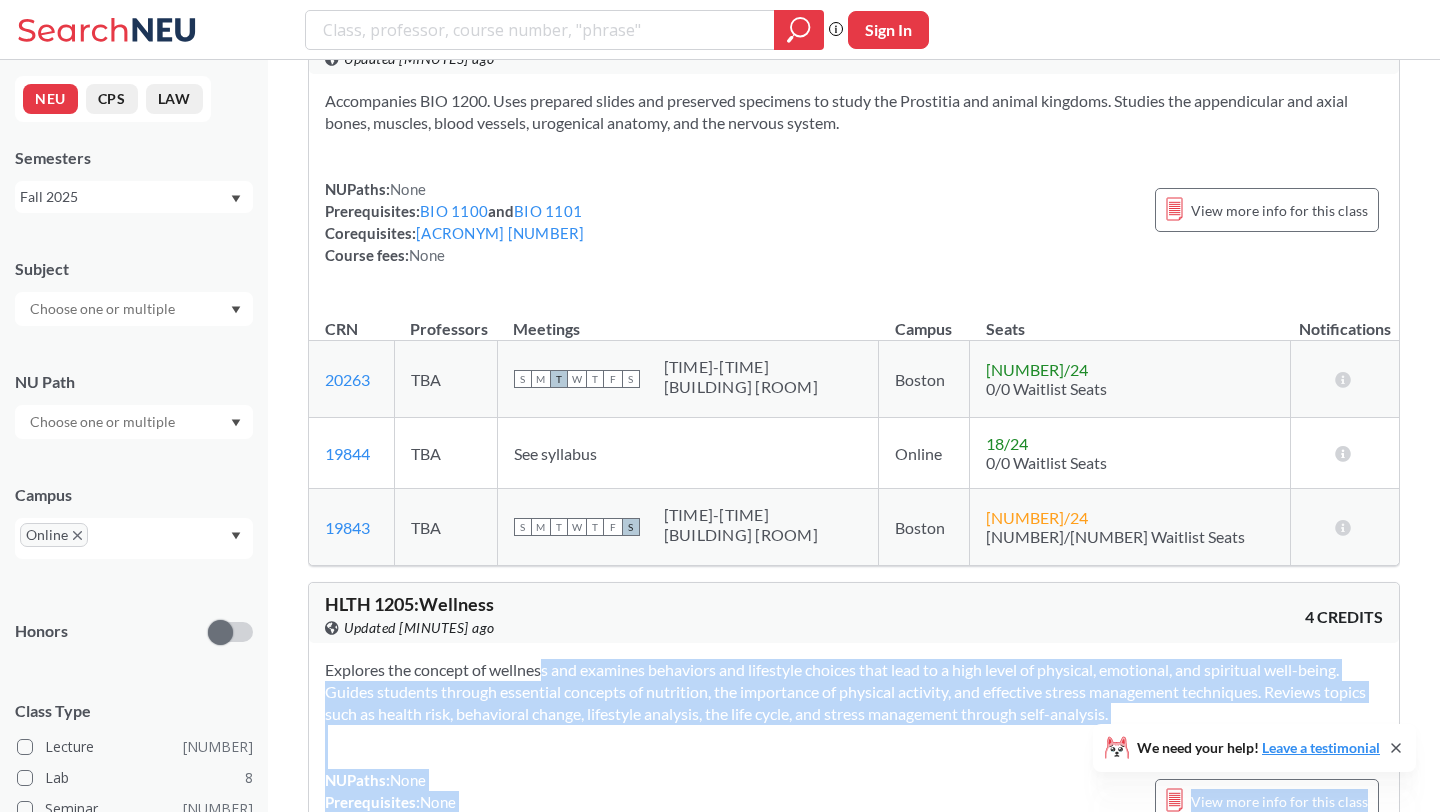 drag, startPoint x: 470, startPoint y: 695, endPoint x: 510, endPoint y: 338, distance: 359.23392 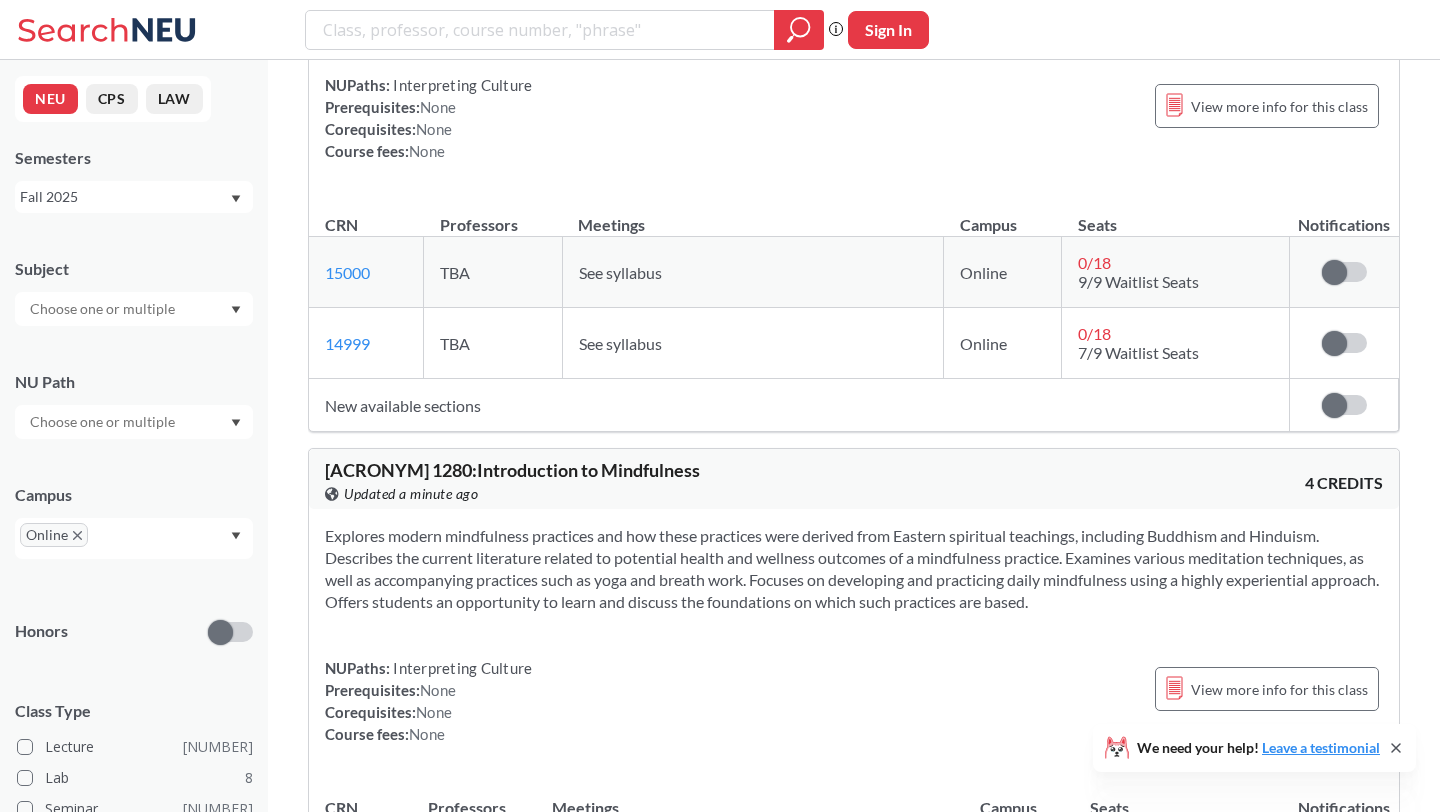 scroll, scrollTop: 46163, scrollLeft: 0, axis: vertical 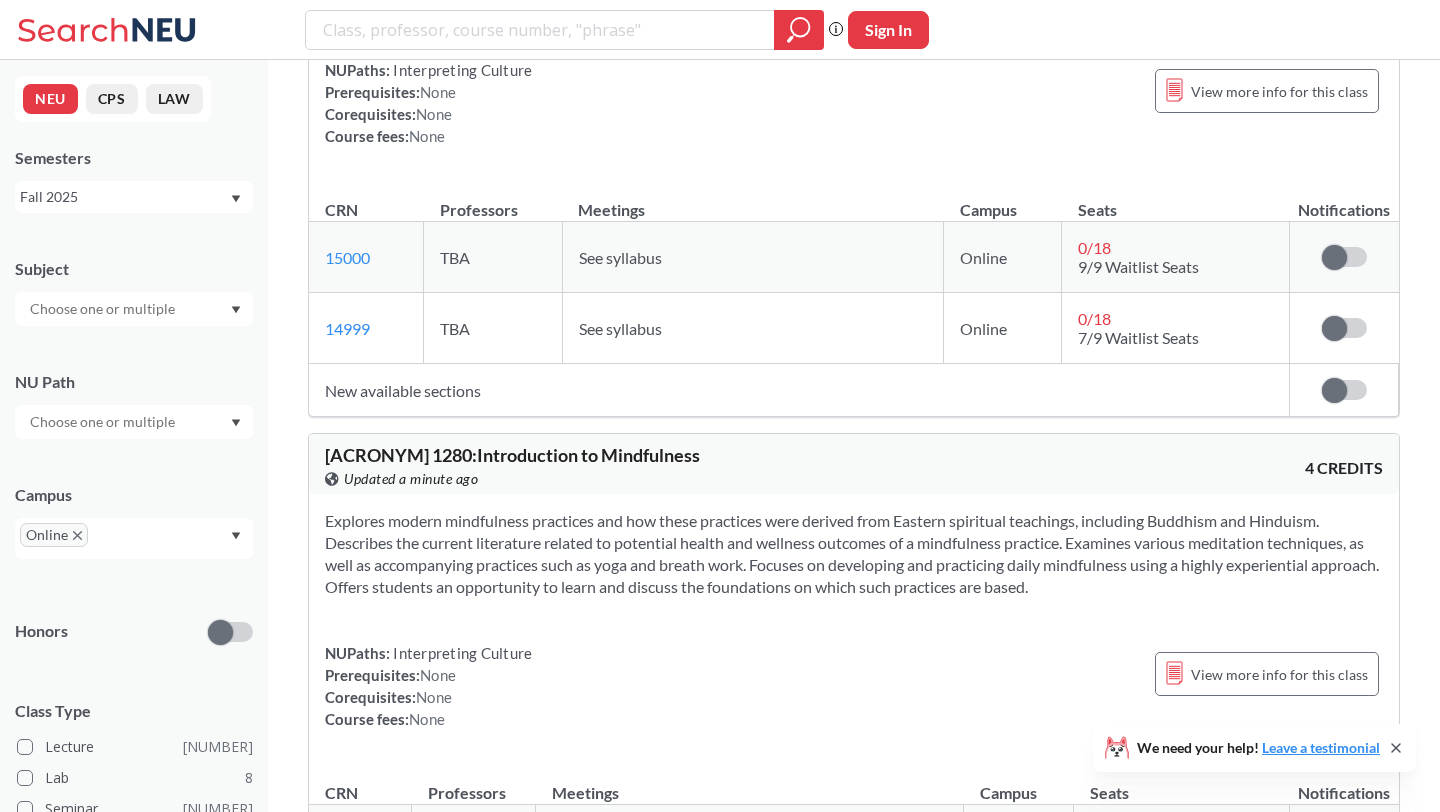 click on "Show all sections ([NUMBER] more)" at bounding box center (406, 1108) 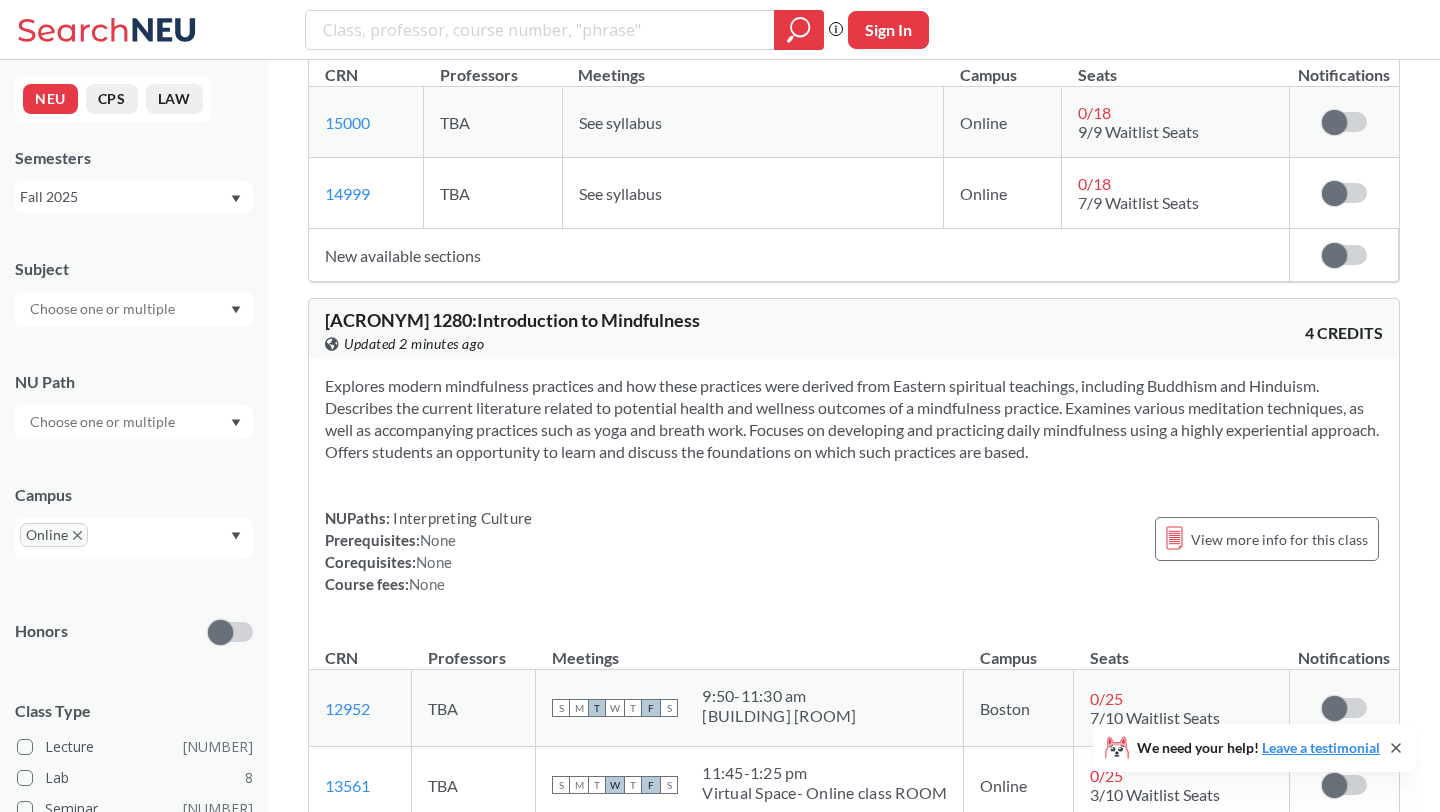 scroll, scrollTop: 46189, scrollLeft: 0, axis: vertical 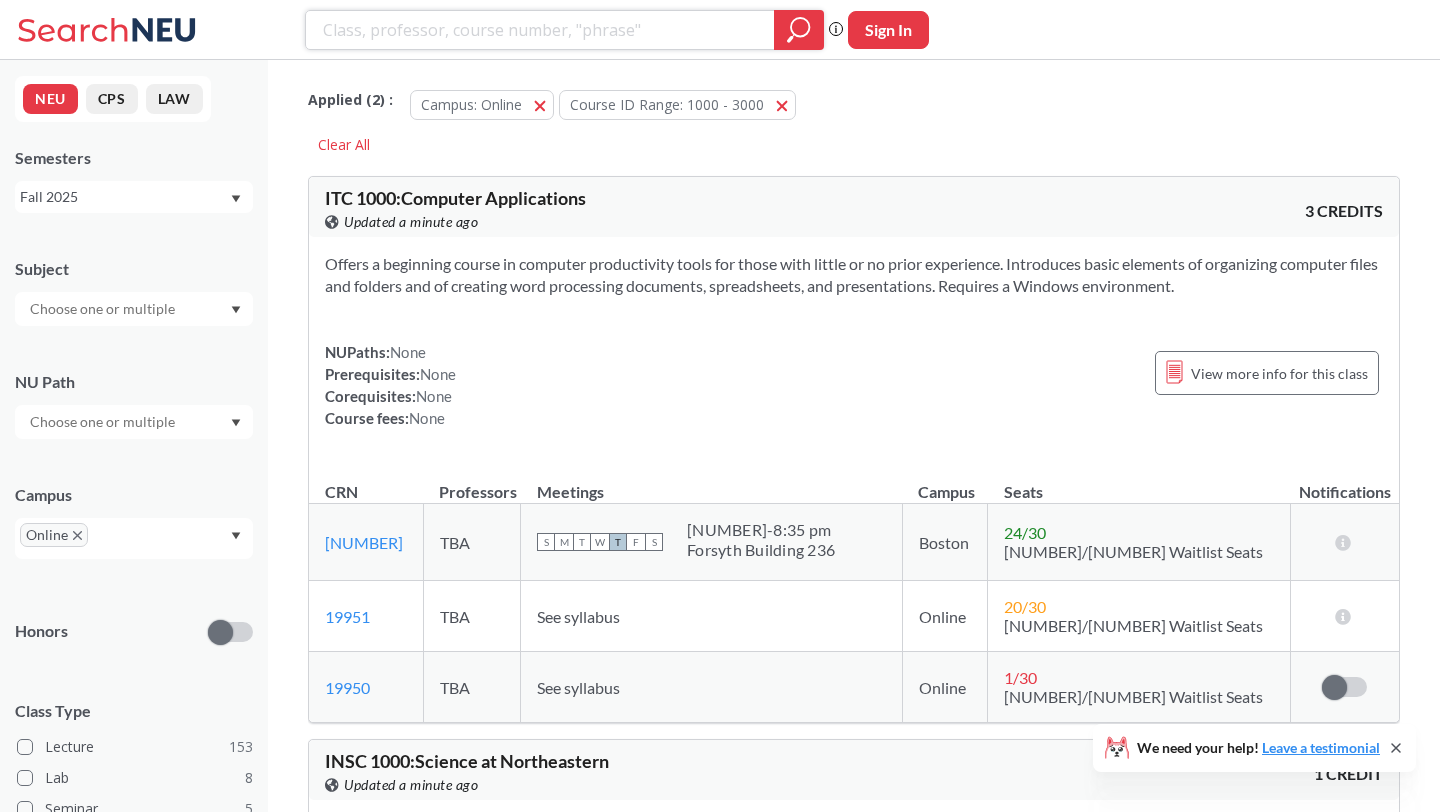 click at bounding box center [540, 30] 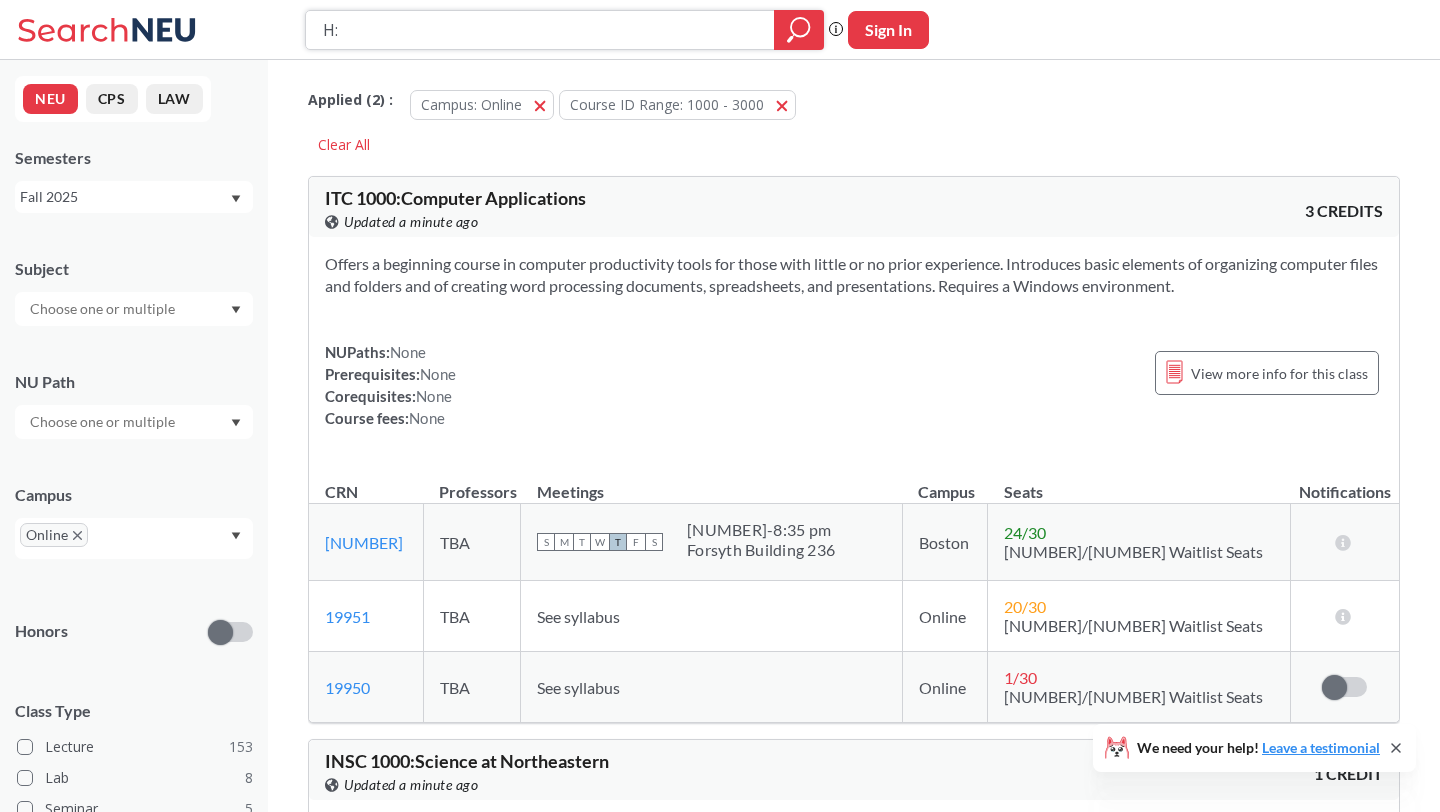 type on "H" 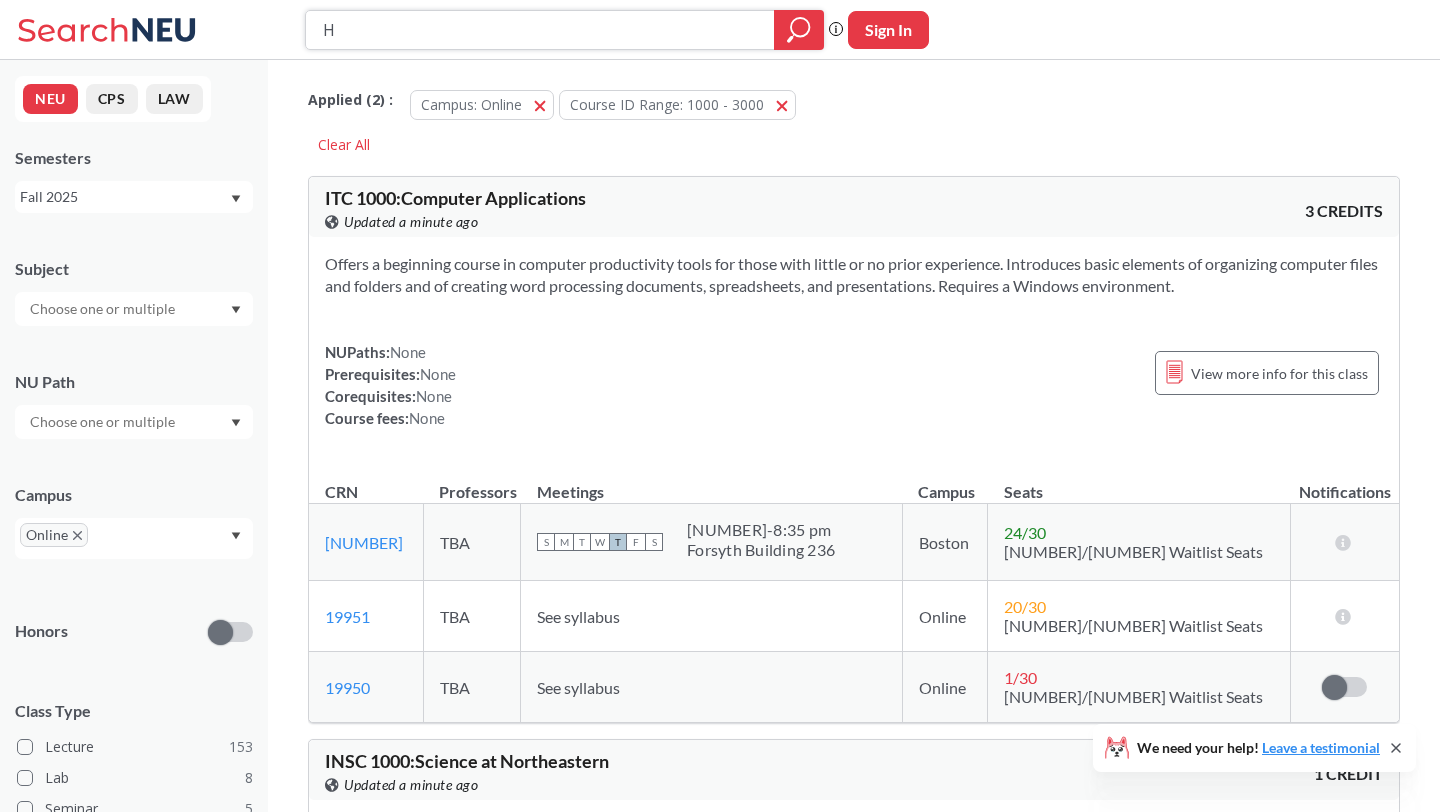 type 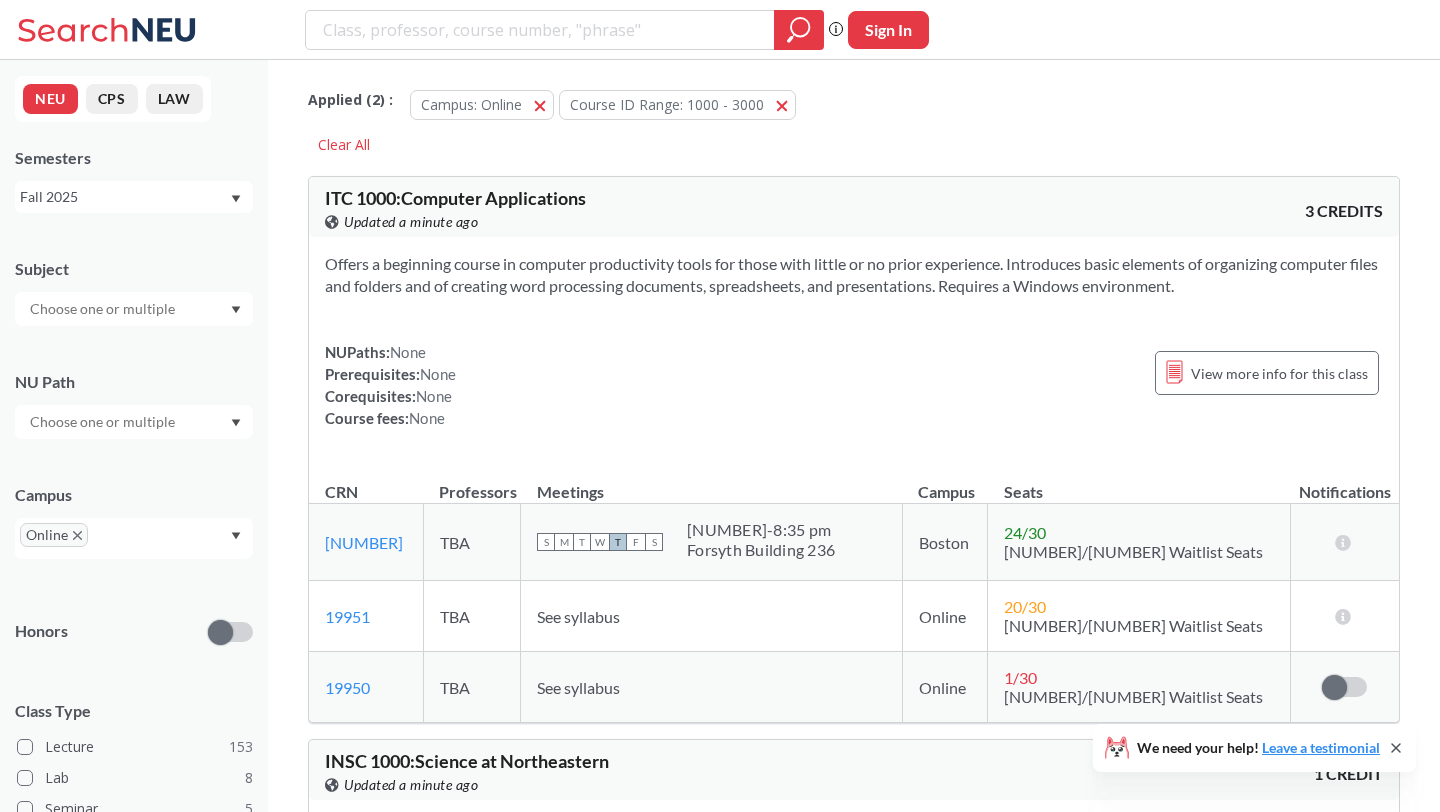 click at bounding box center (104, 309) 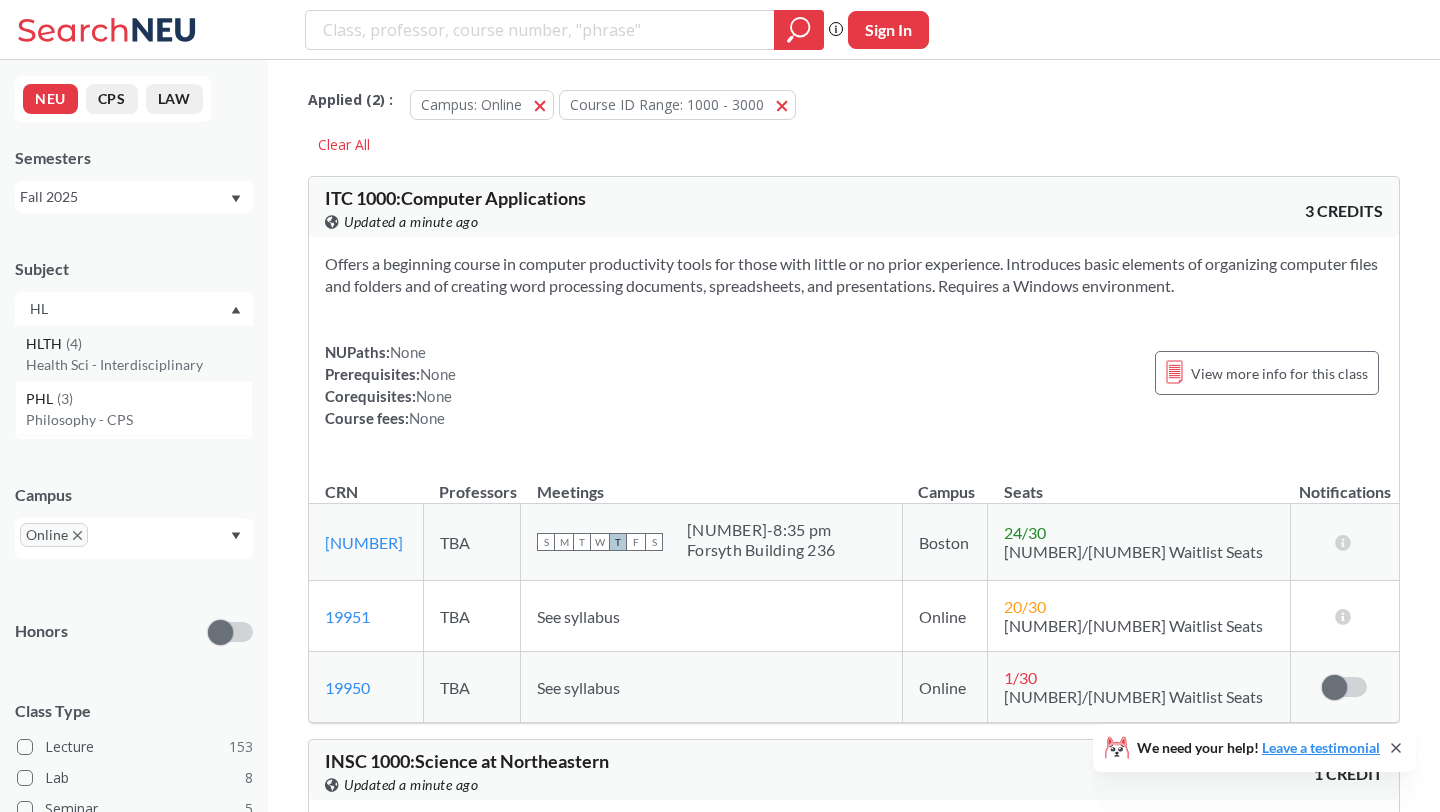 type on "HL" 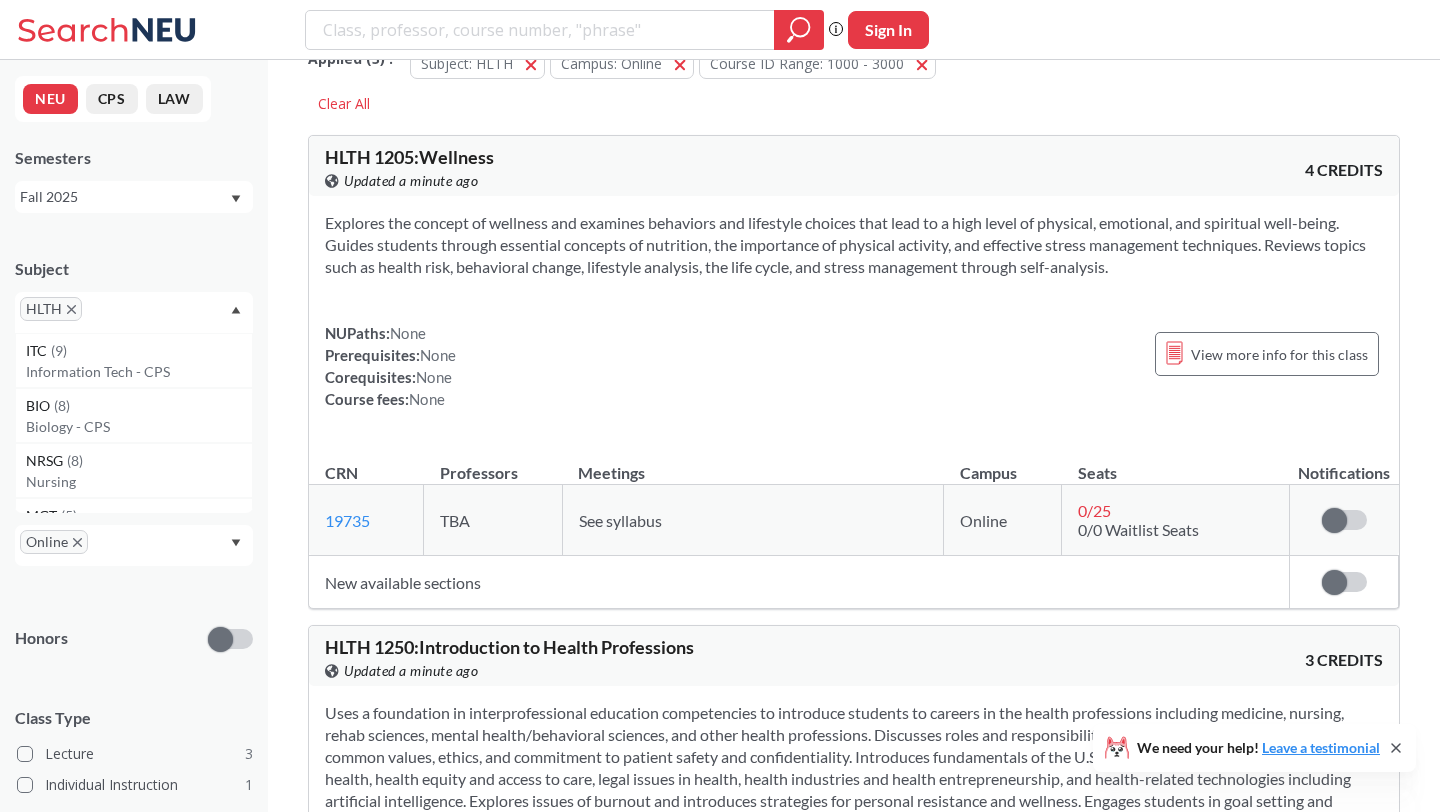 scroll, scrollTop: 0, scrollLeft: 0, axis: both 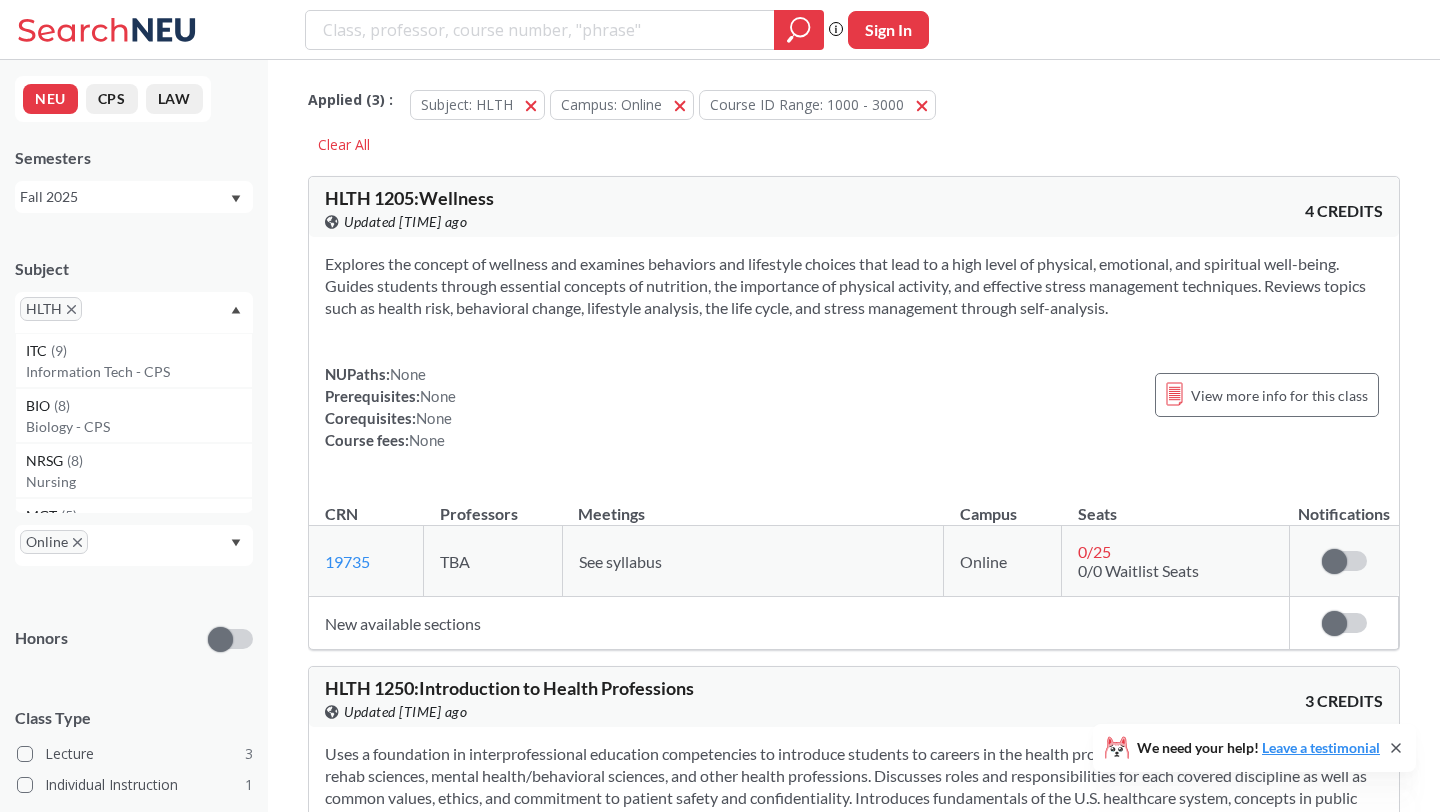 click 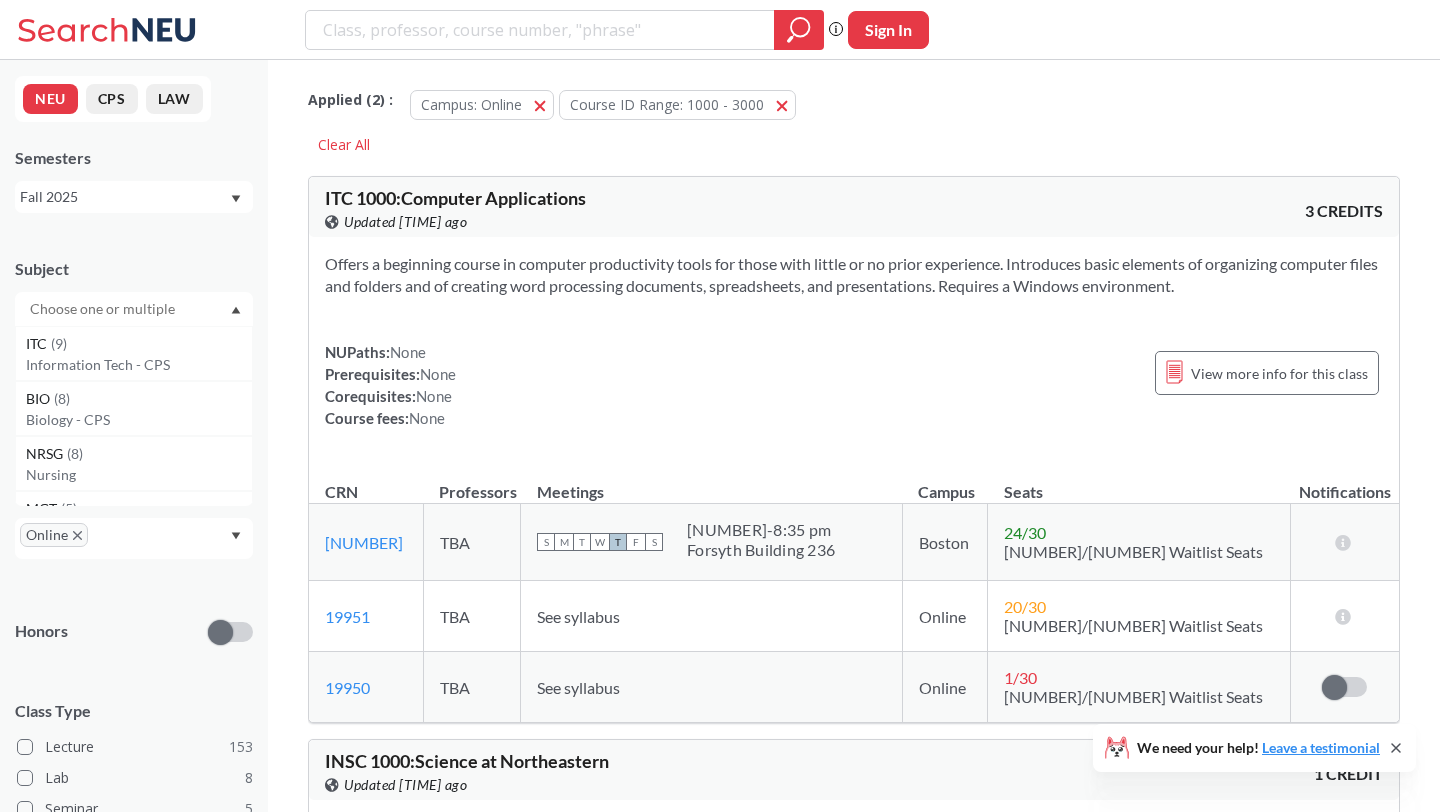 click at bounding box center [104, 309] 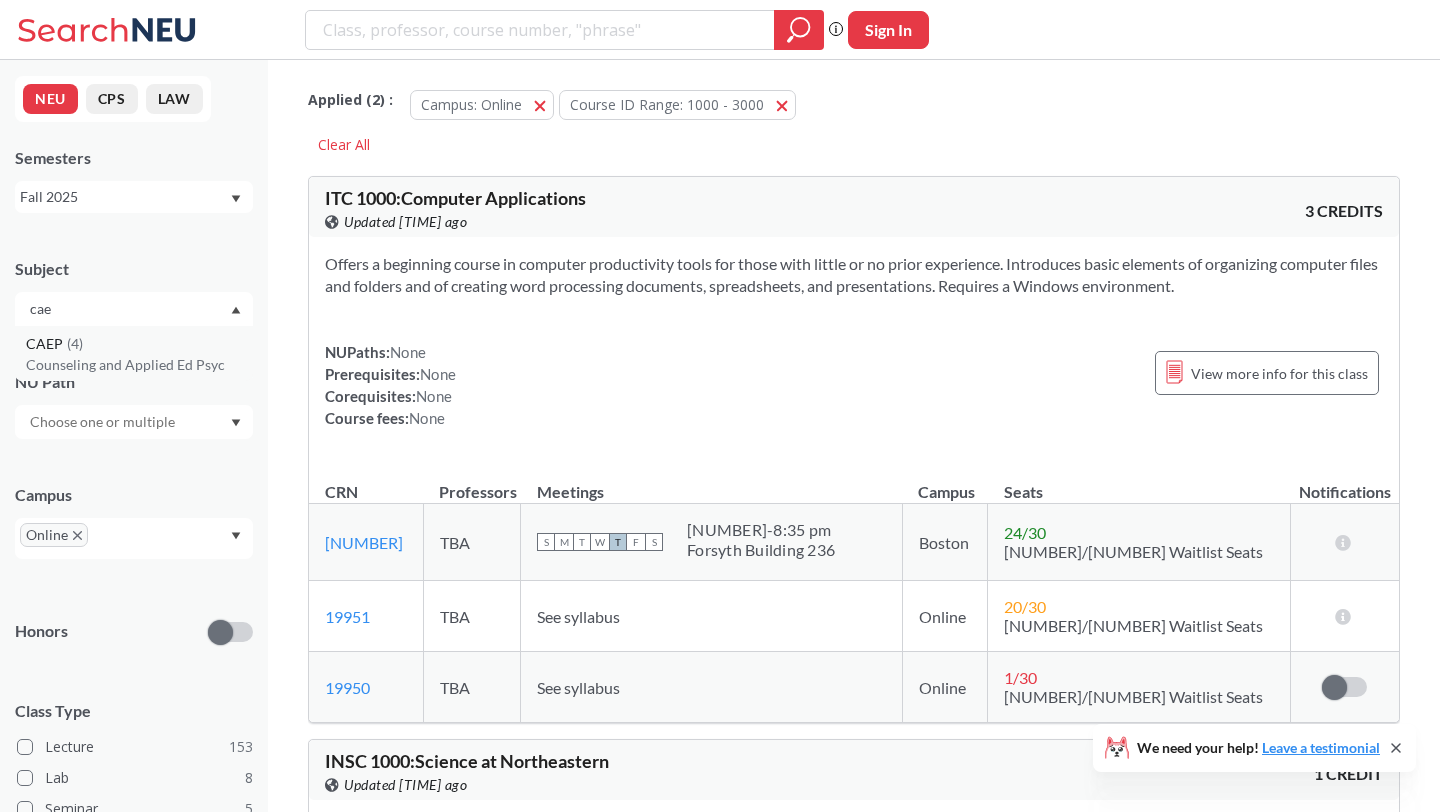 type on "cae" 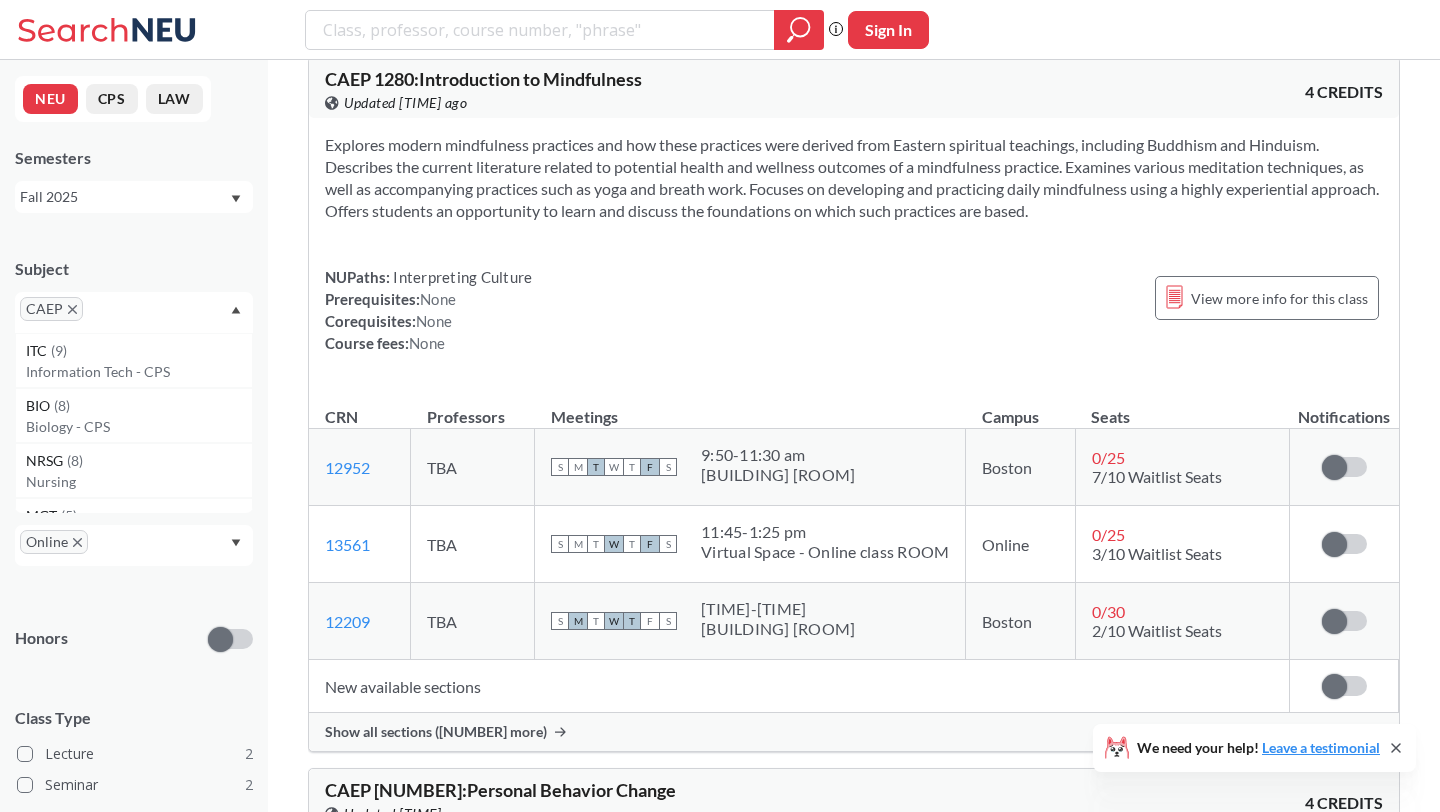 scroll, scrollTop: 163, scrollLeft: 0, axis: vertical 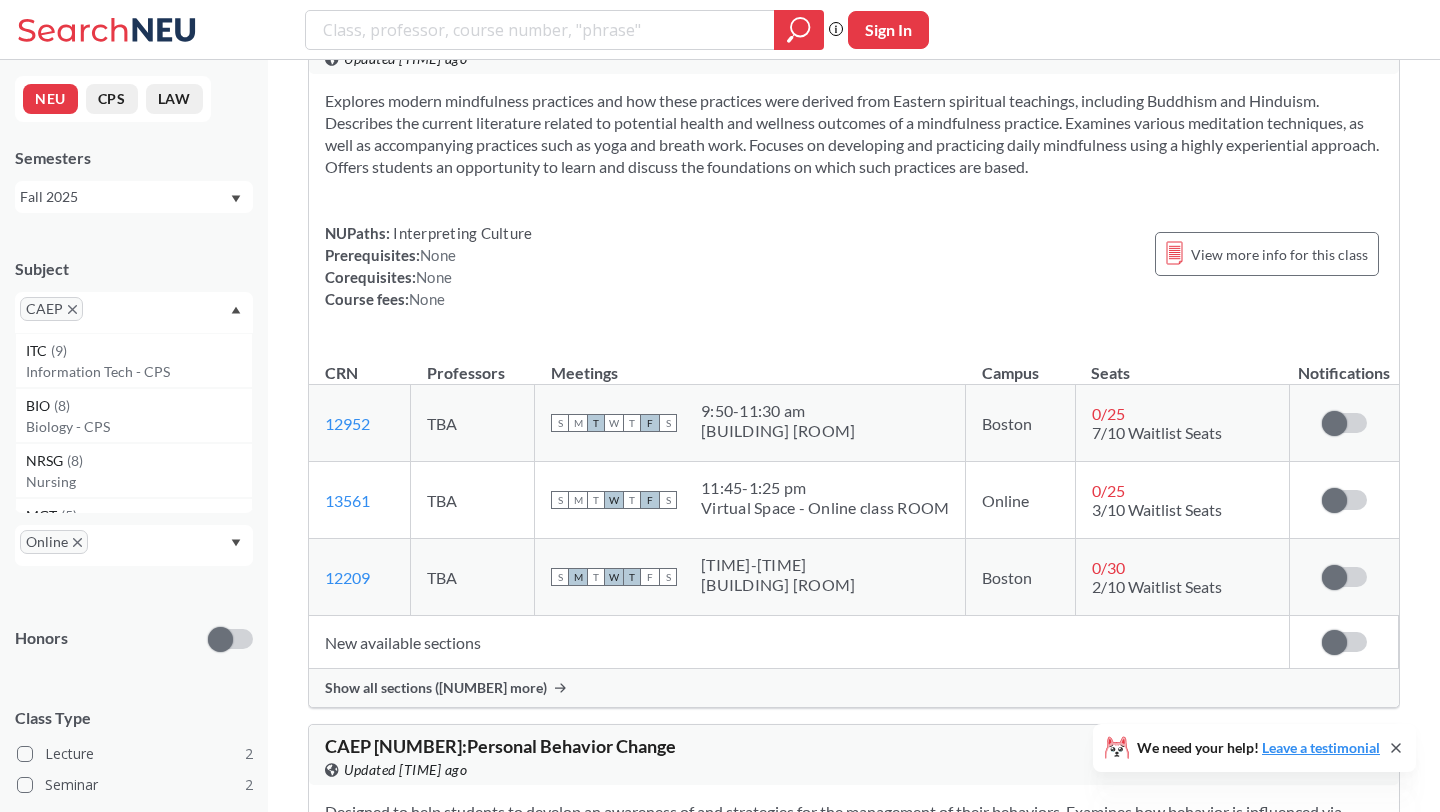 click on "Show all sections ([NUMBER] more)" at bounding box center [436, 688] 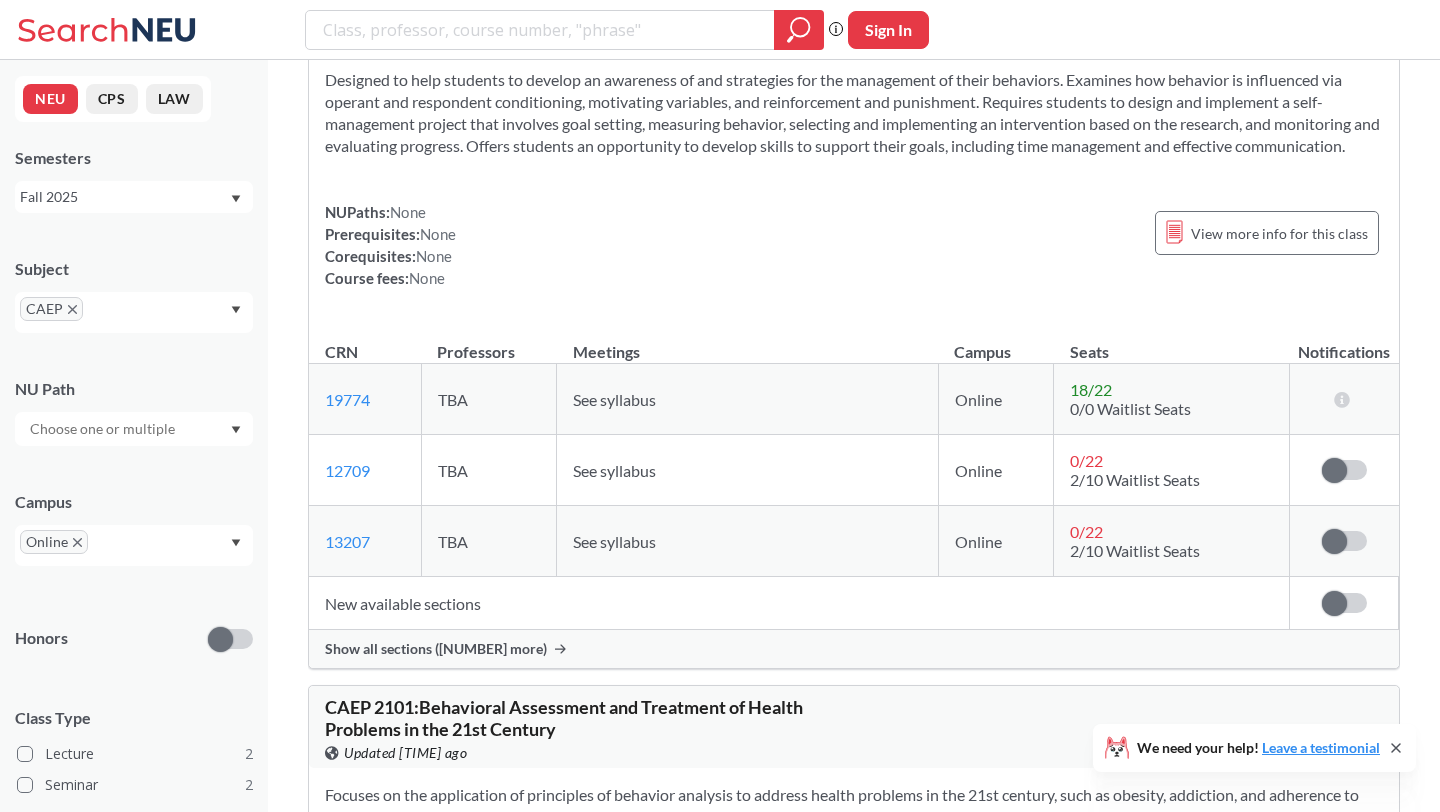 scroll, scrollTop: 975, scrollLeft: 0, axis: vertical 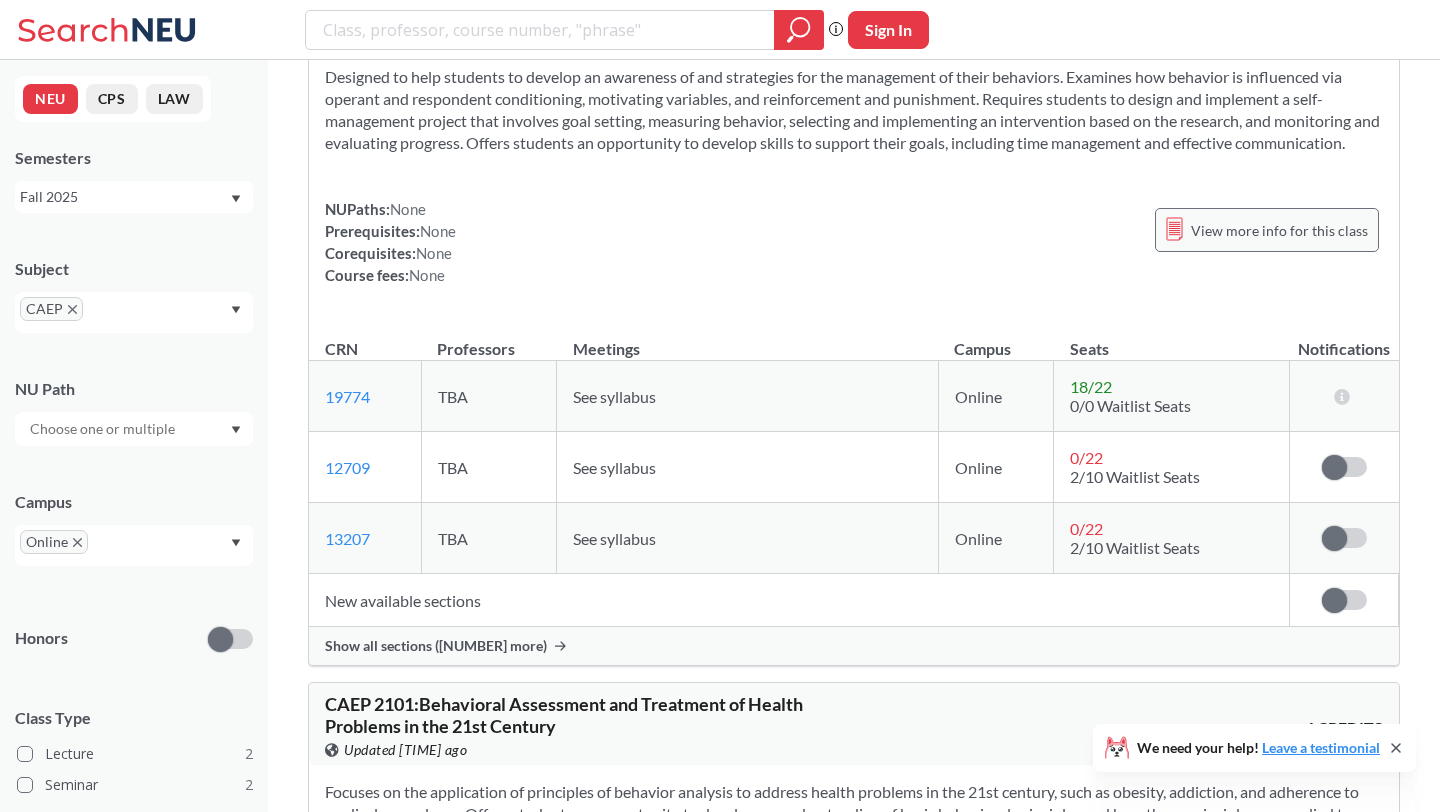 click on "View more info for this class" at bounding box center (1267, 230) 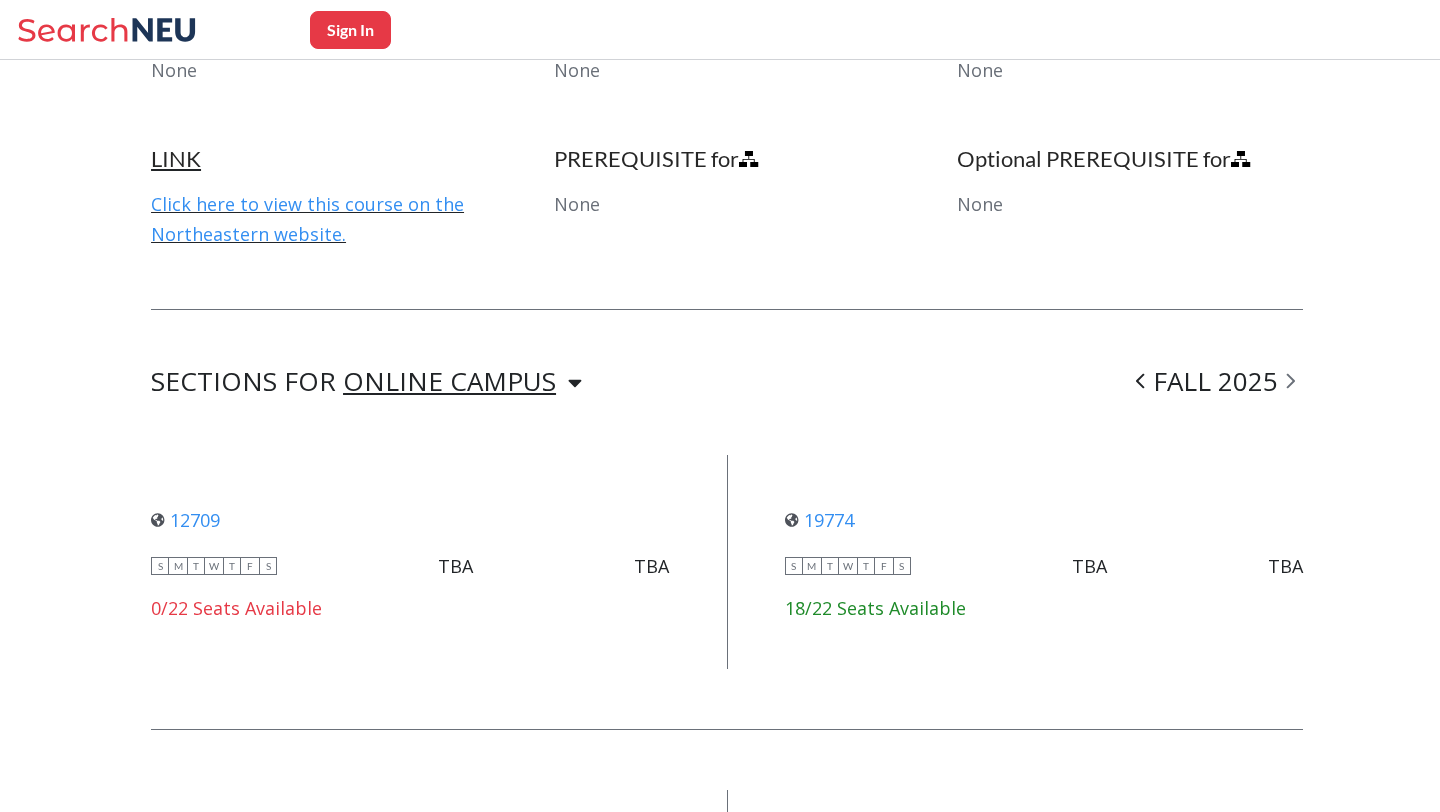 scroll, scrollTop: 1183, scrollLeft: 0, axis: vertical 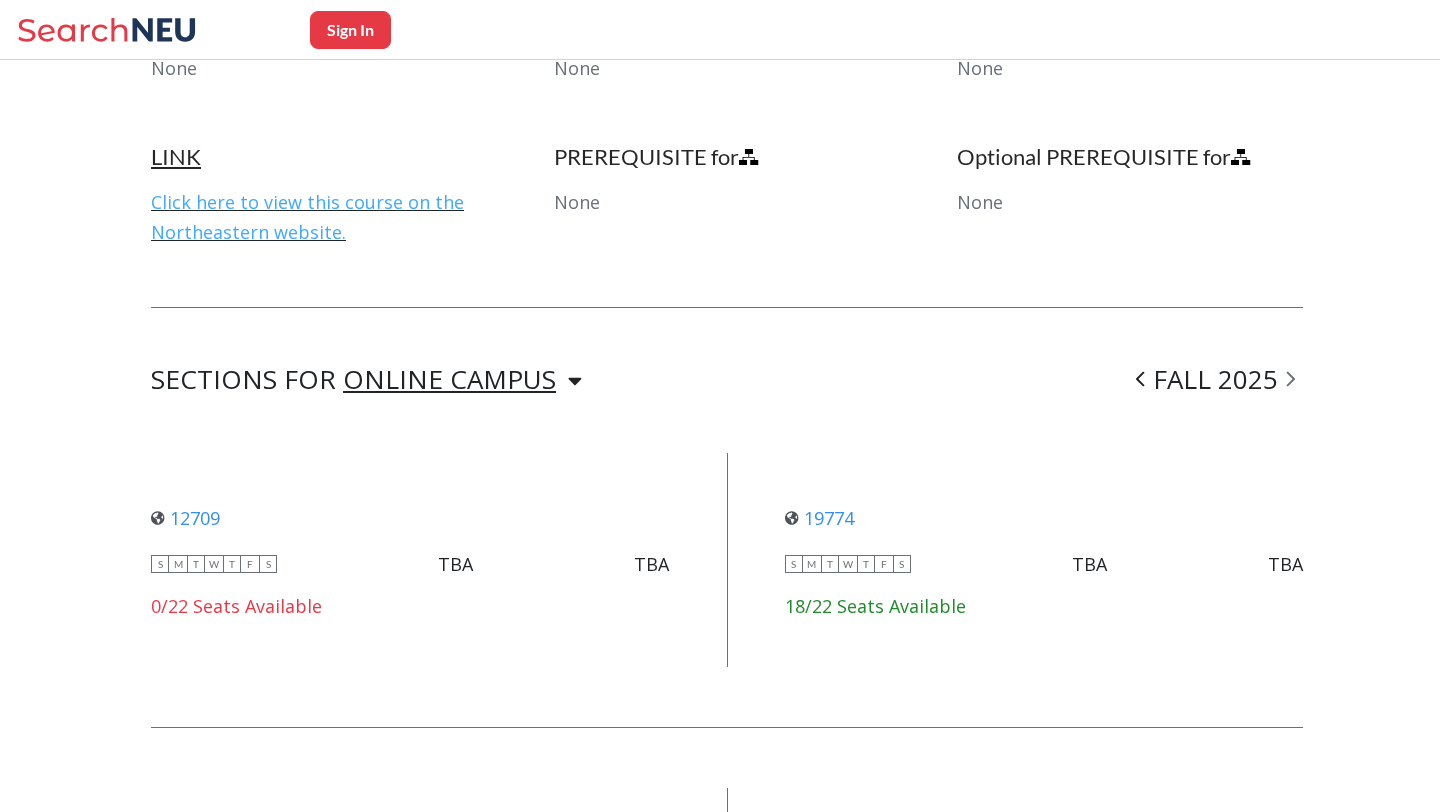 click on "Click here to view this course on the Northeastern website." at bounding box center [307, 217] 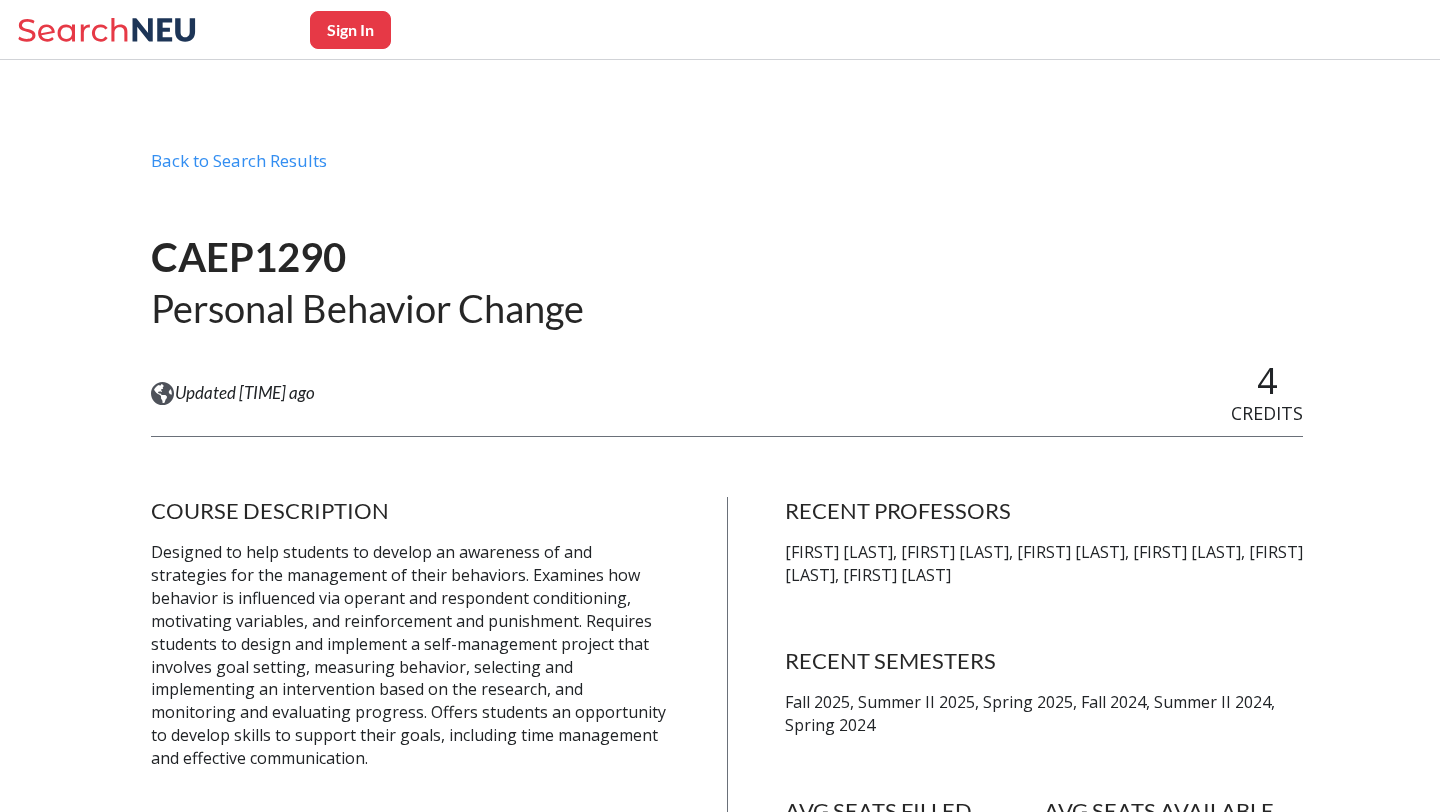 scroll, scrollTop: 46, scrollLeft: 0, axis: vertical 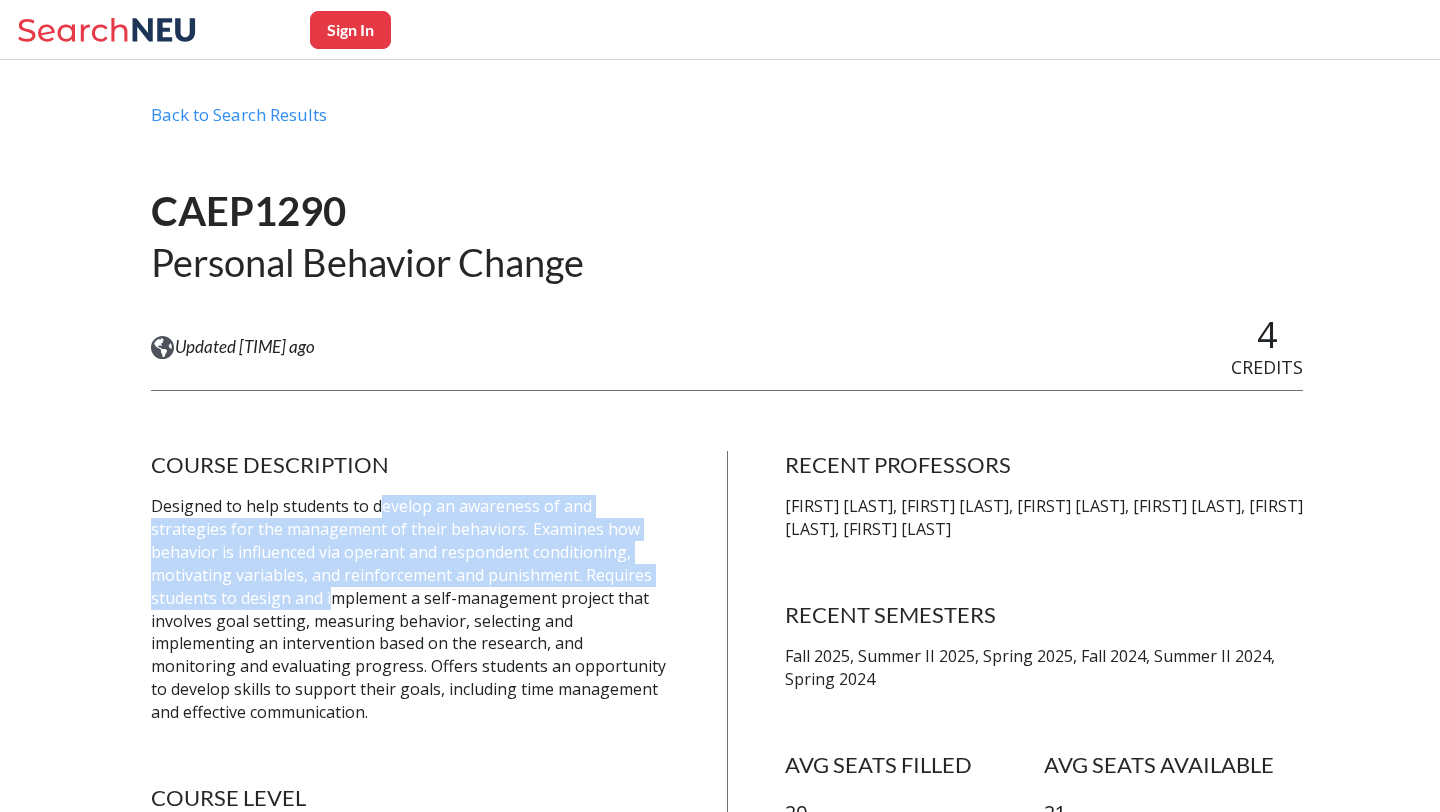 drag, startPoint x: 378, startPoint y: 504, endPoint x: 360, endPoint y: 614, distance: 111.463 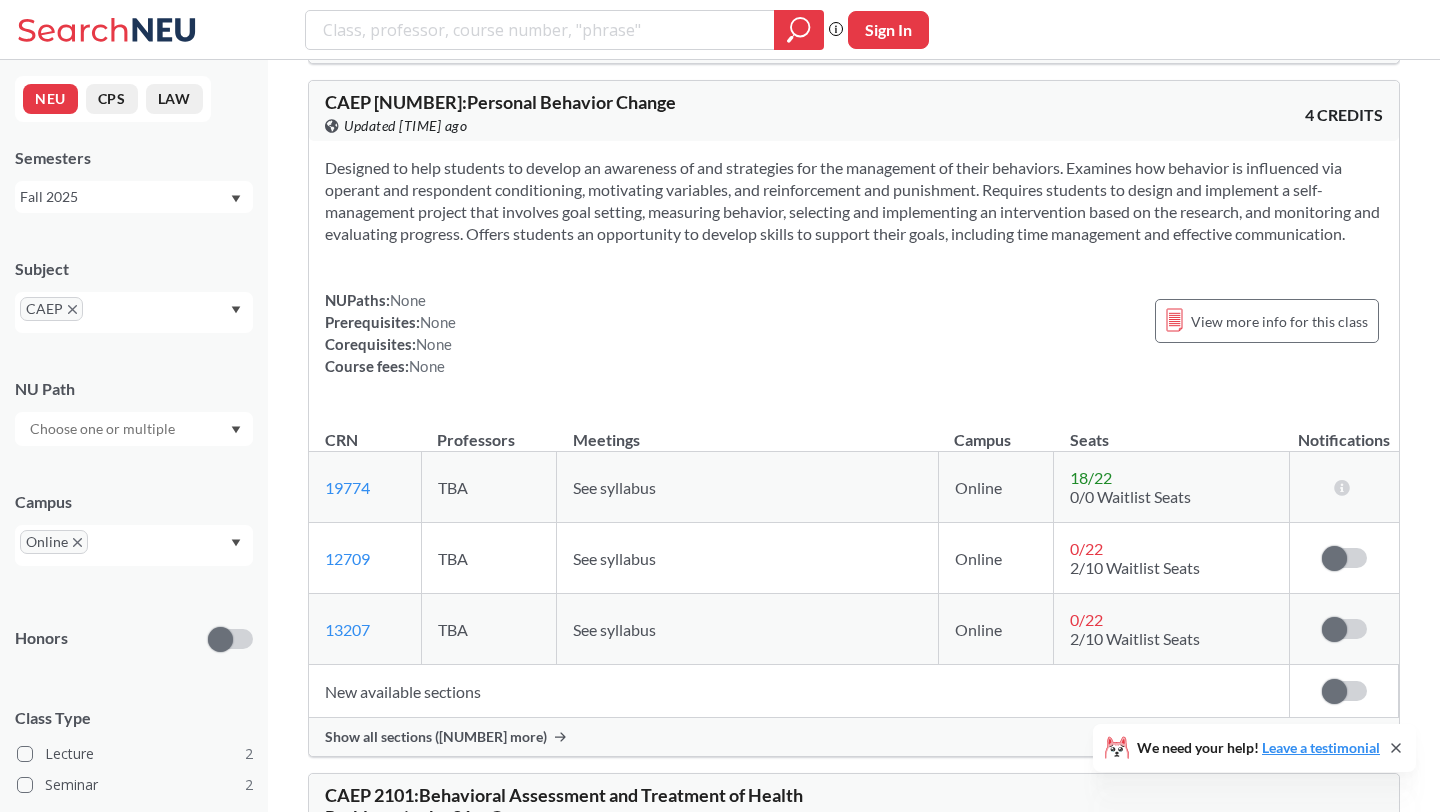 scroll, scrollTop: 806, scrollLeft: 0, axis: vertical 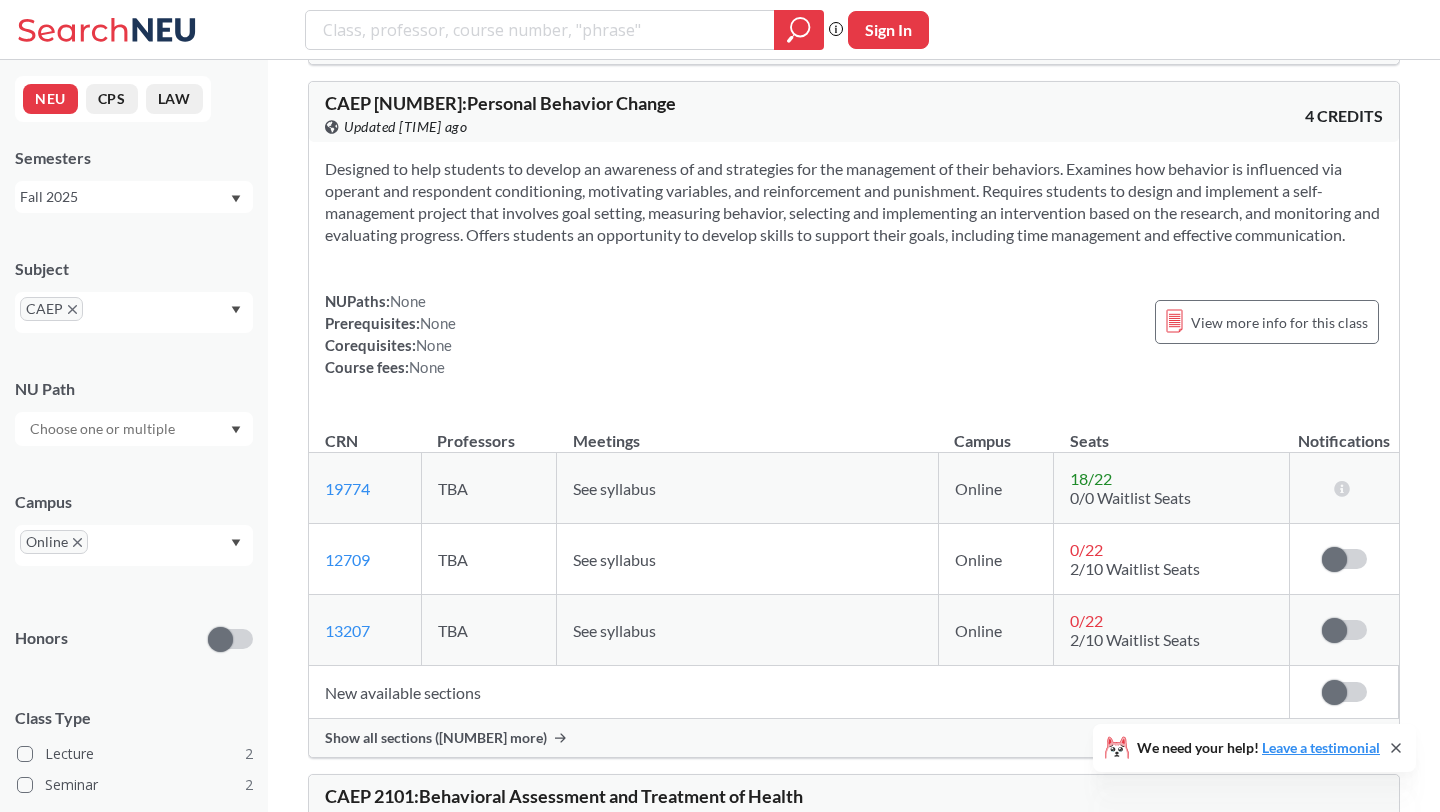 click on "Show all sections ([NUMBER] more)" at bounding box center [854, 738] 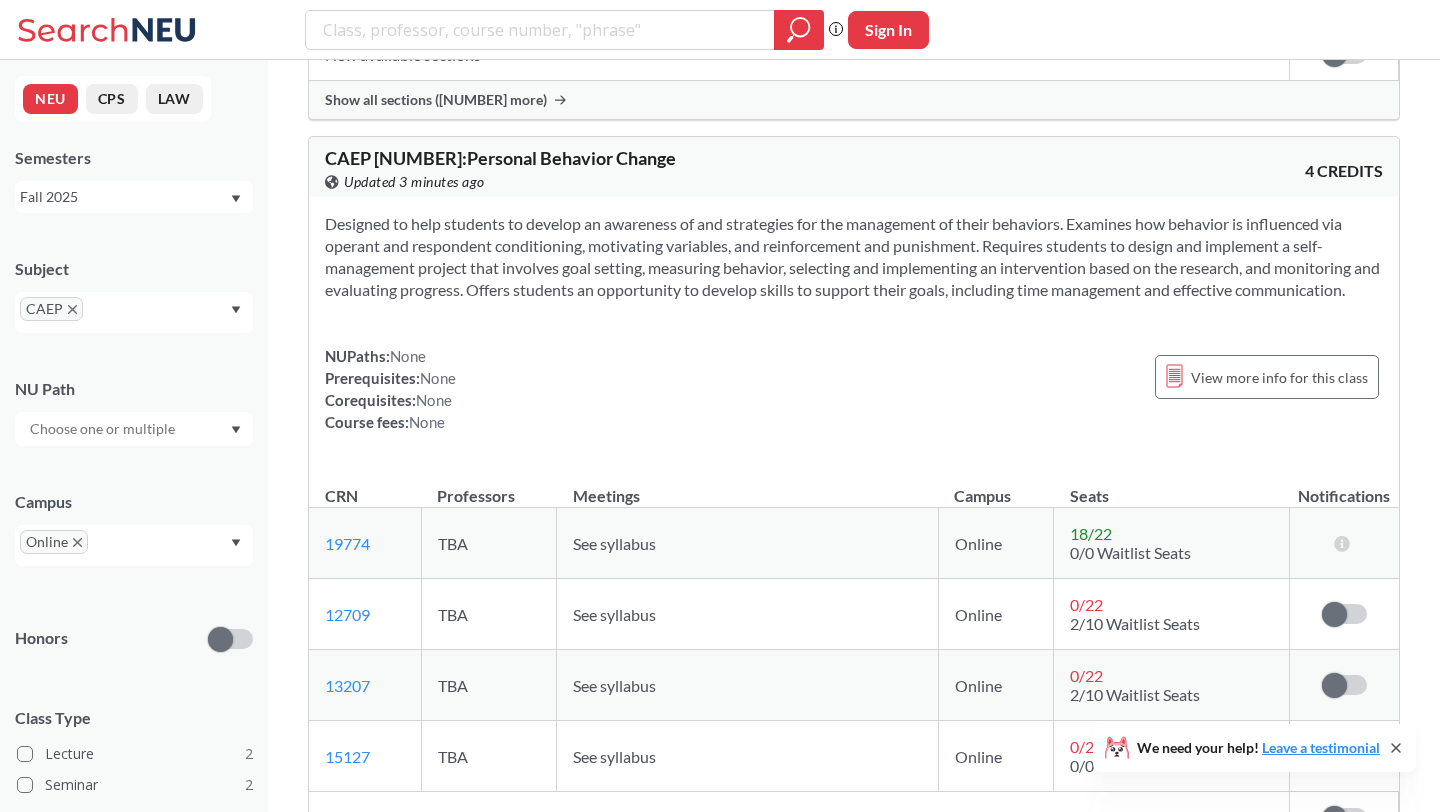 scroll, scrollTop: 736, scrollLeft: 0, axis: vertical 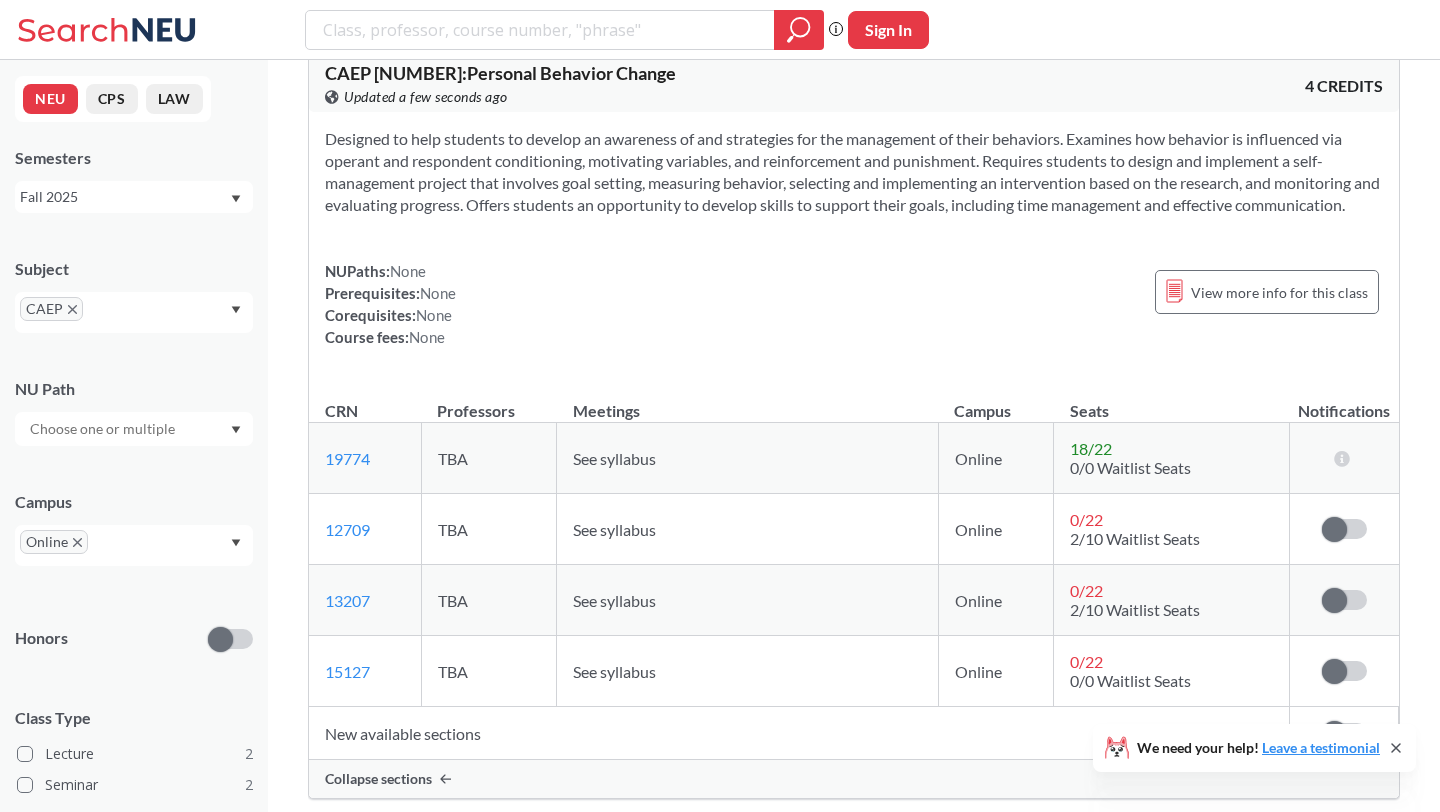 click on "CAEP [NUMBER] : Personal Behavior Change" at bounding box center (500, 73) 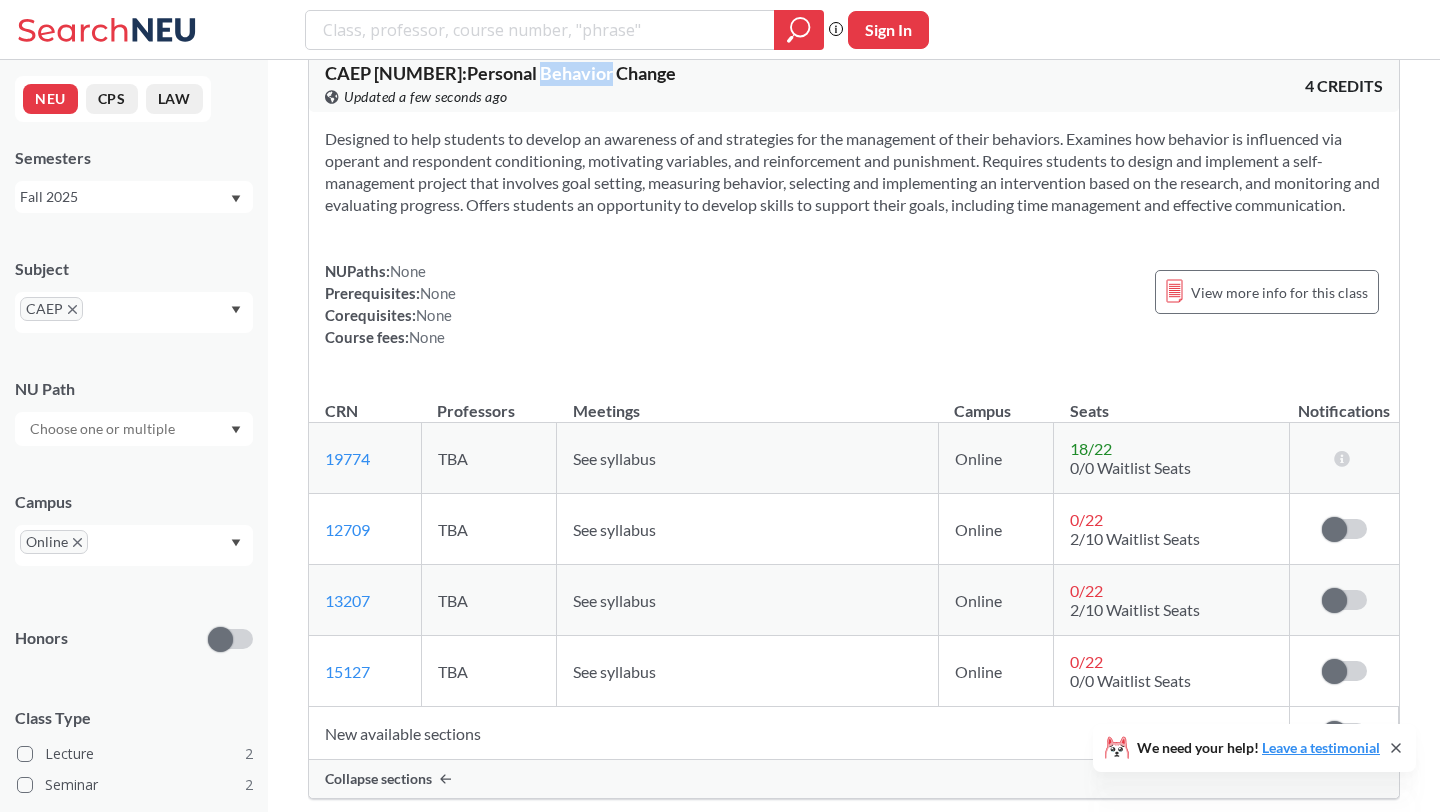click on "CAEP [NUMBER] : Personal Behavior Change" at bounding box center (500, 73) 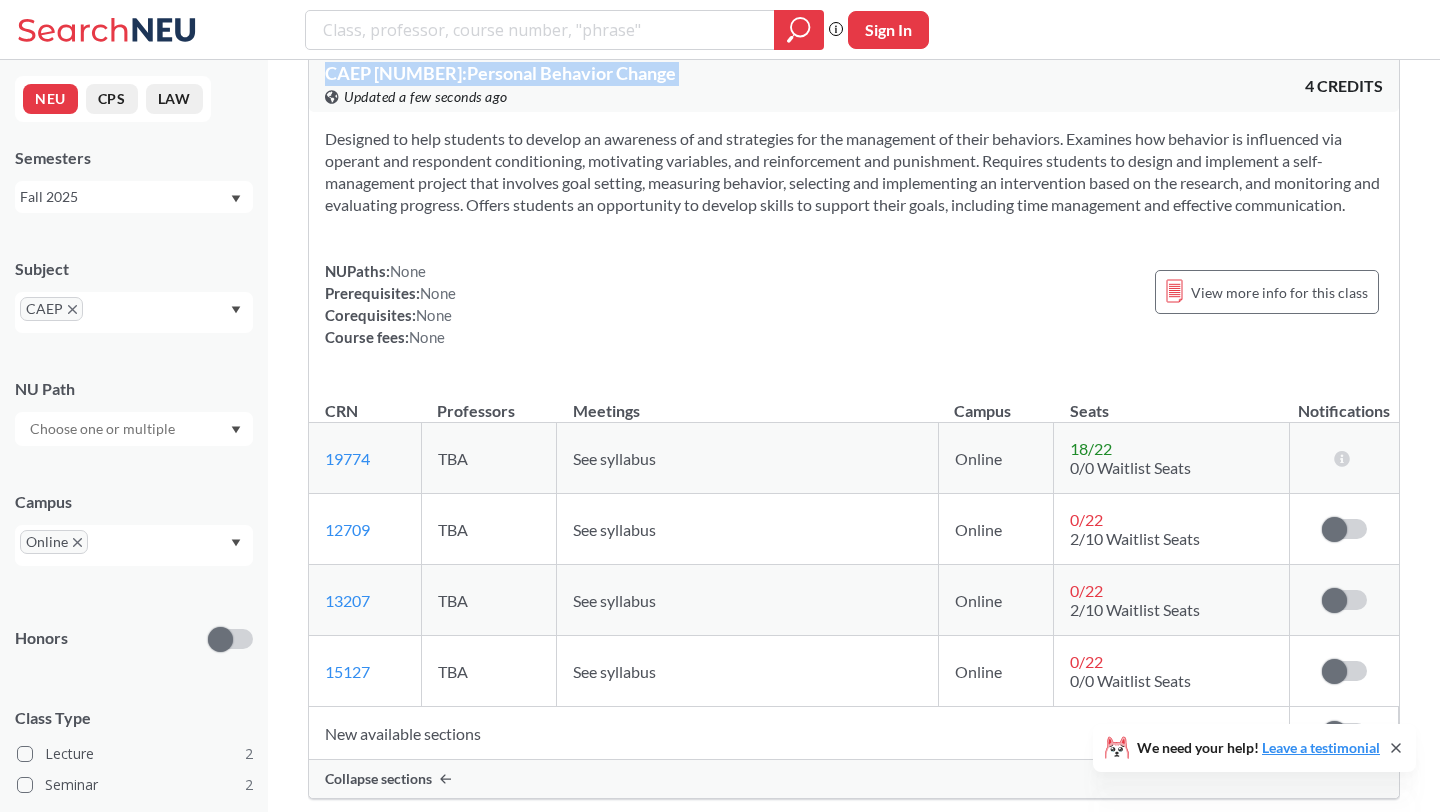 click on "CAEP [NUMBER] : Personal Behavior Change" at bounding box center [500, 73] 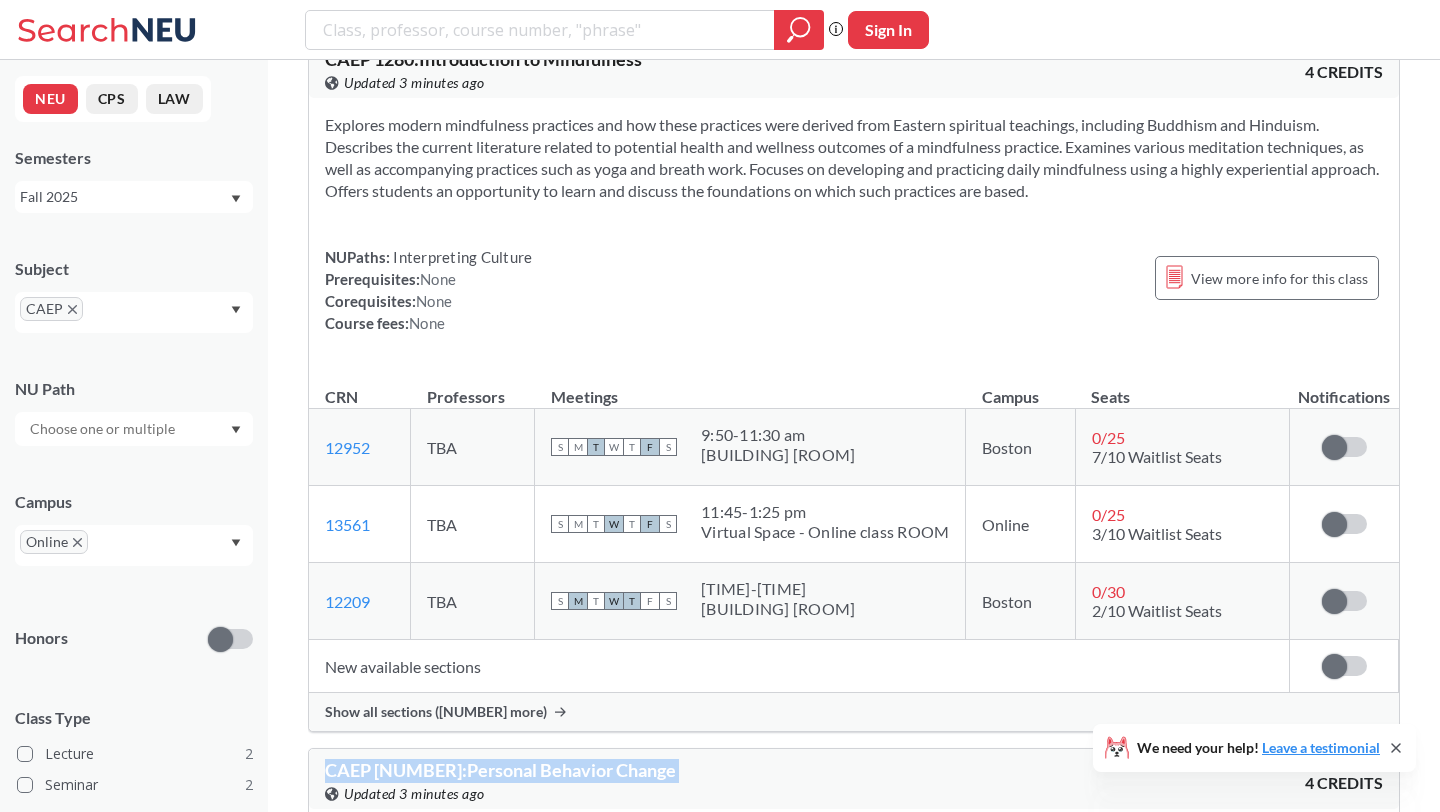 scroll, scrollTop: 142, scrollLeft: 0, axis: vertical 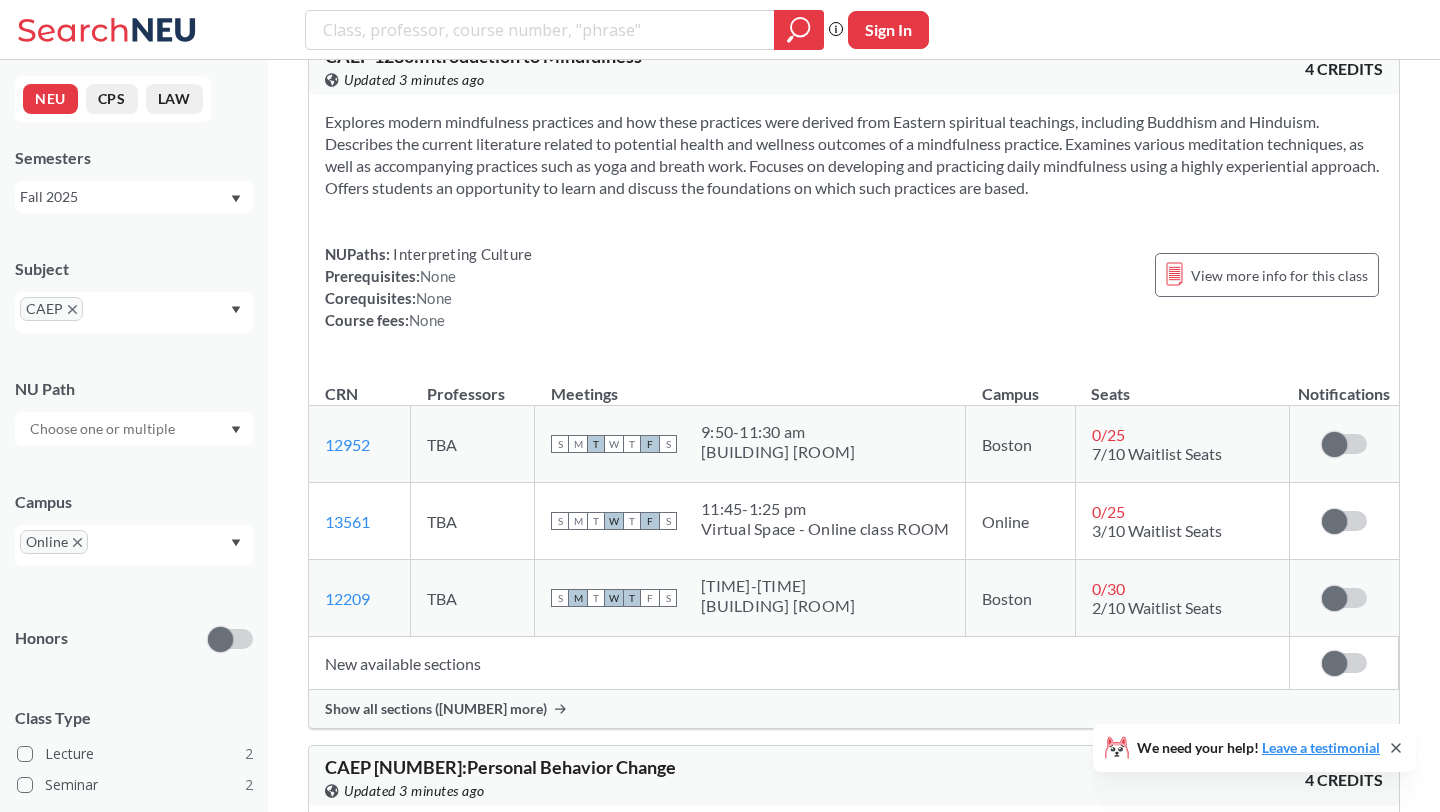 click on "Show all sections ([NUMBER] more)" at bounding box center (436, 709) 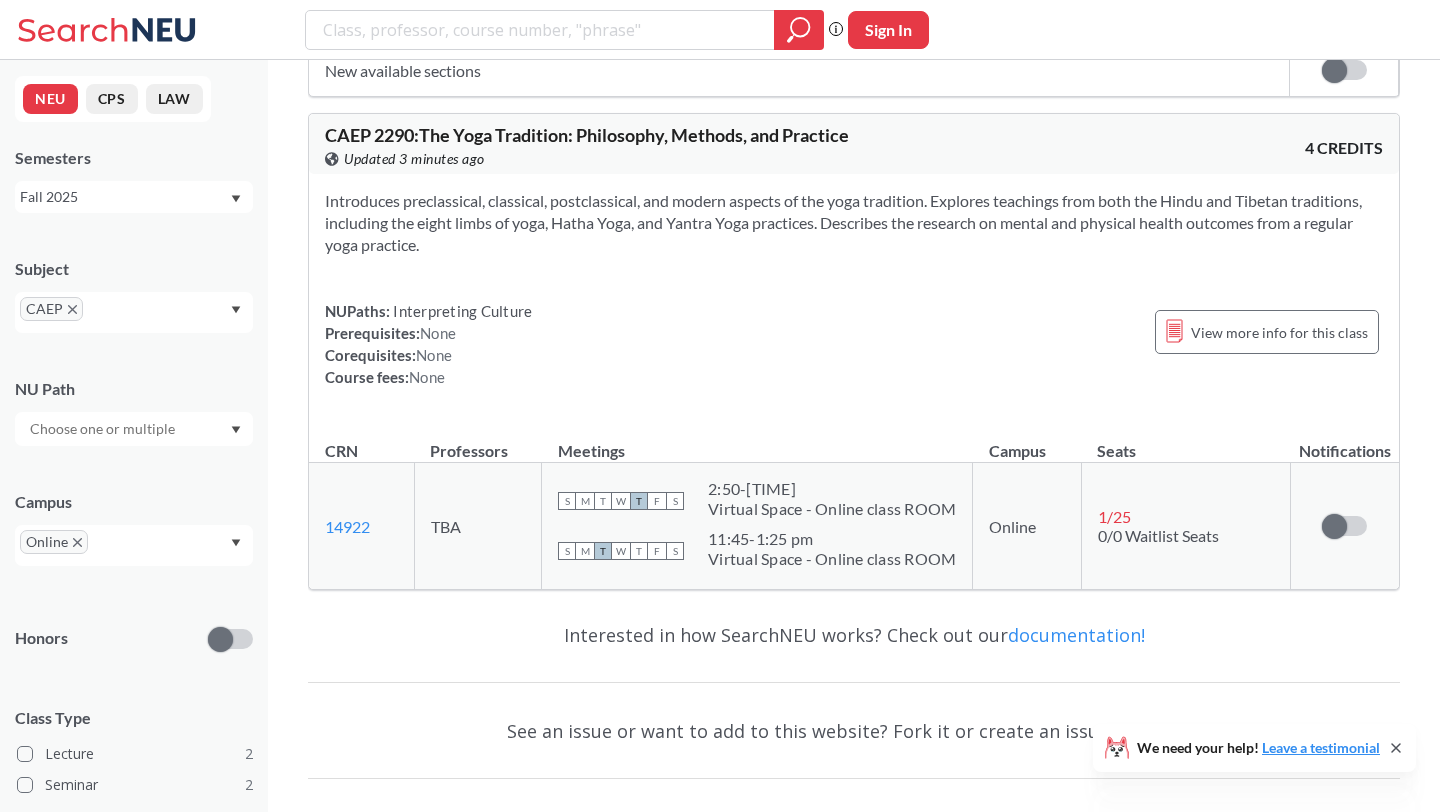 scroll, scrollTop: 2231, scrollLeft: 0, axis: vertical 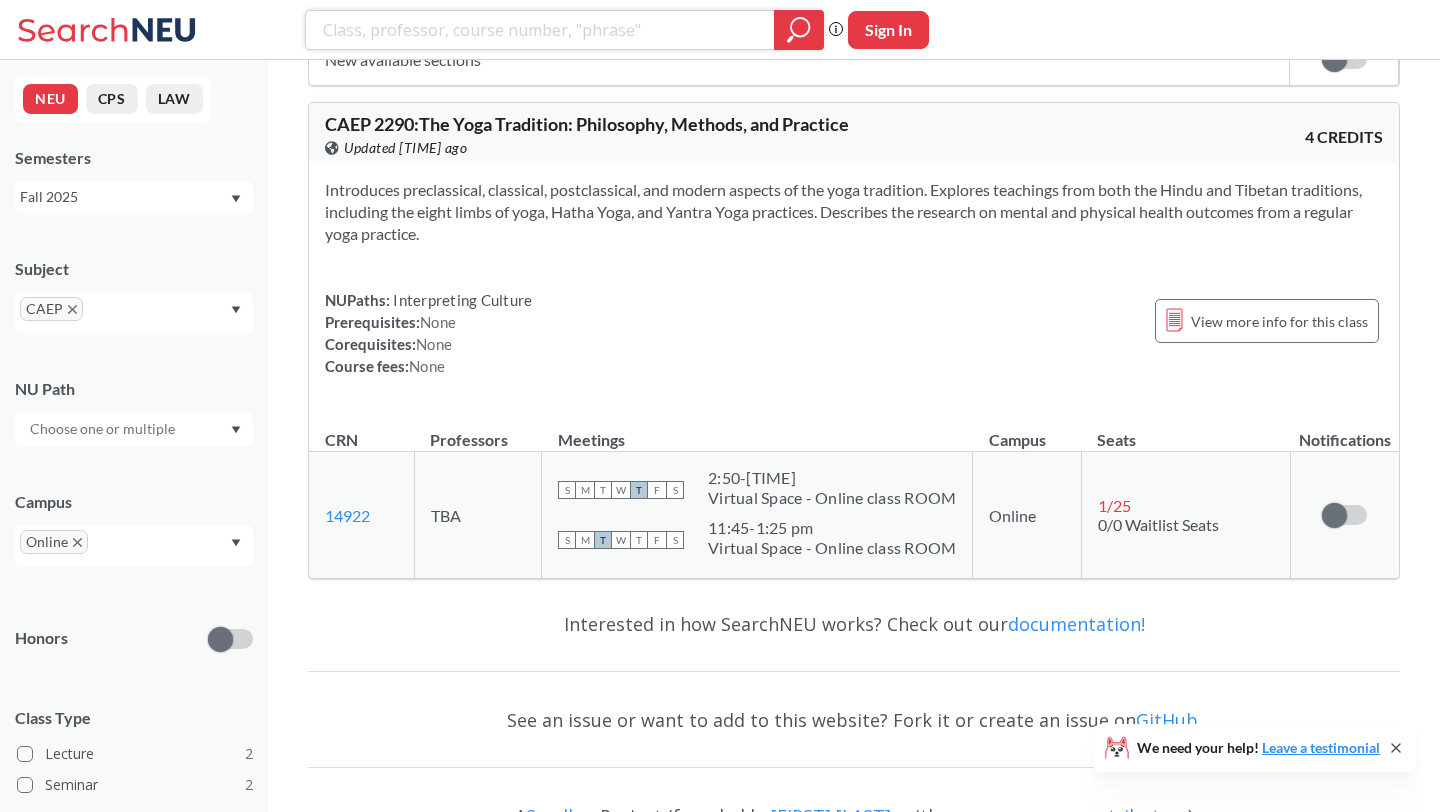 click at bounding box center (540, 30) 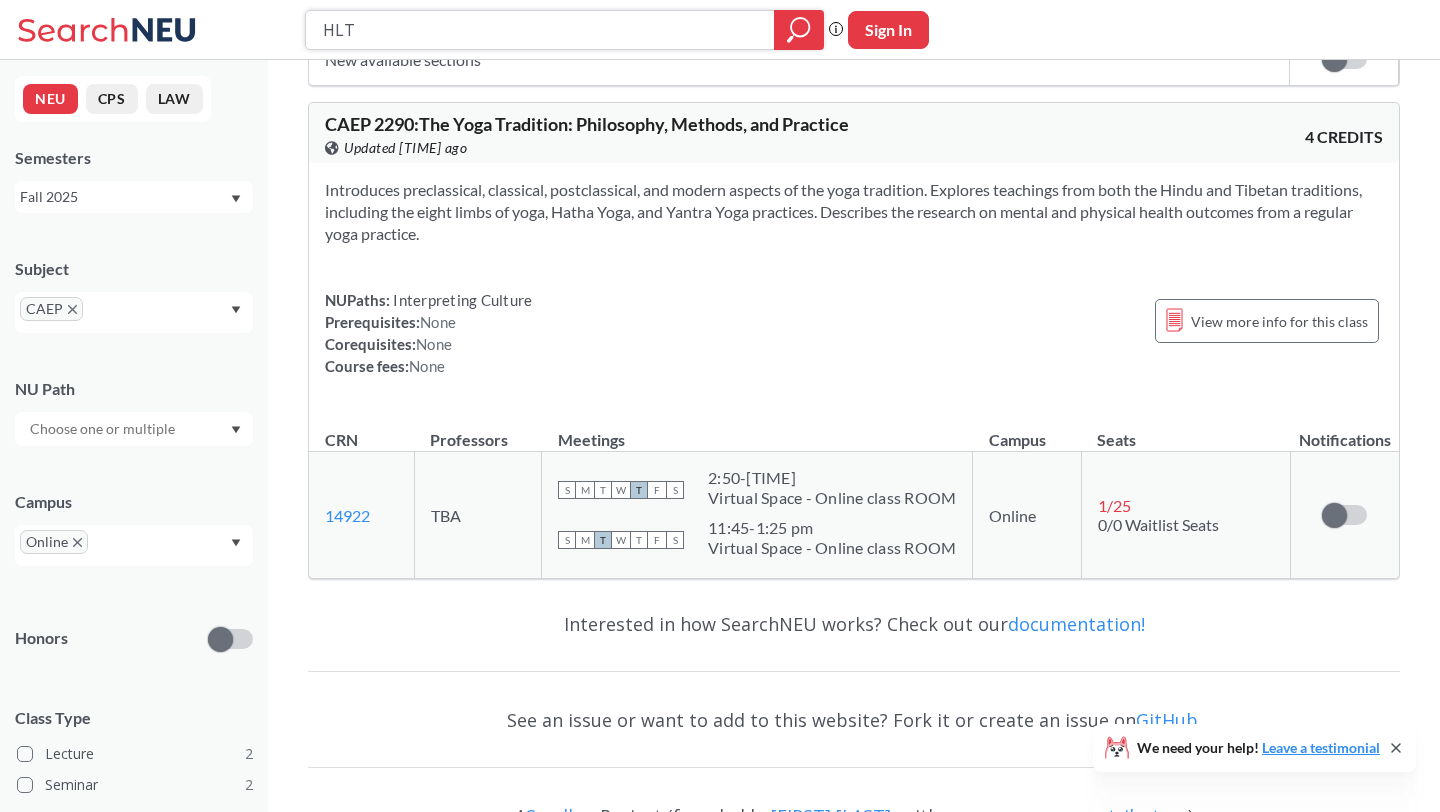 type on "HLTH" 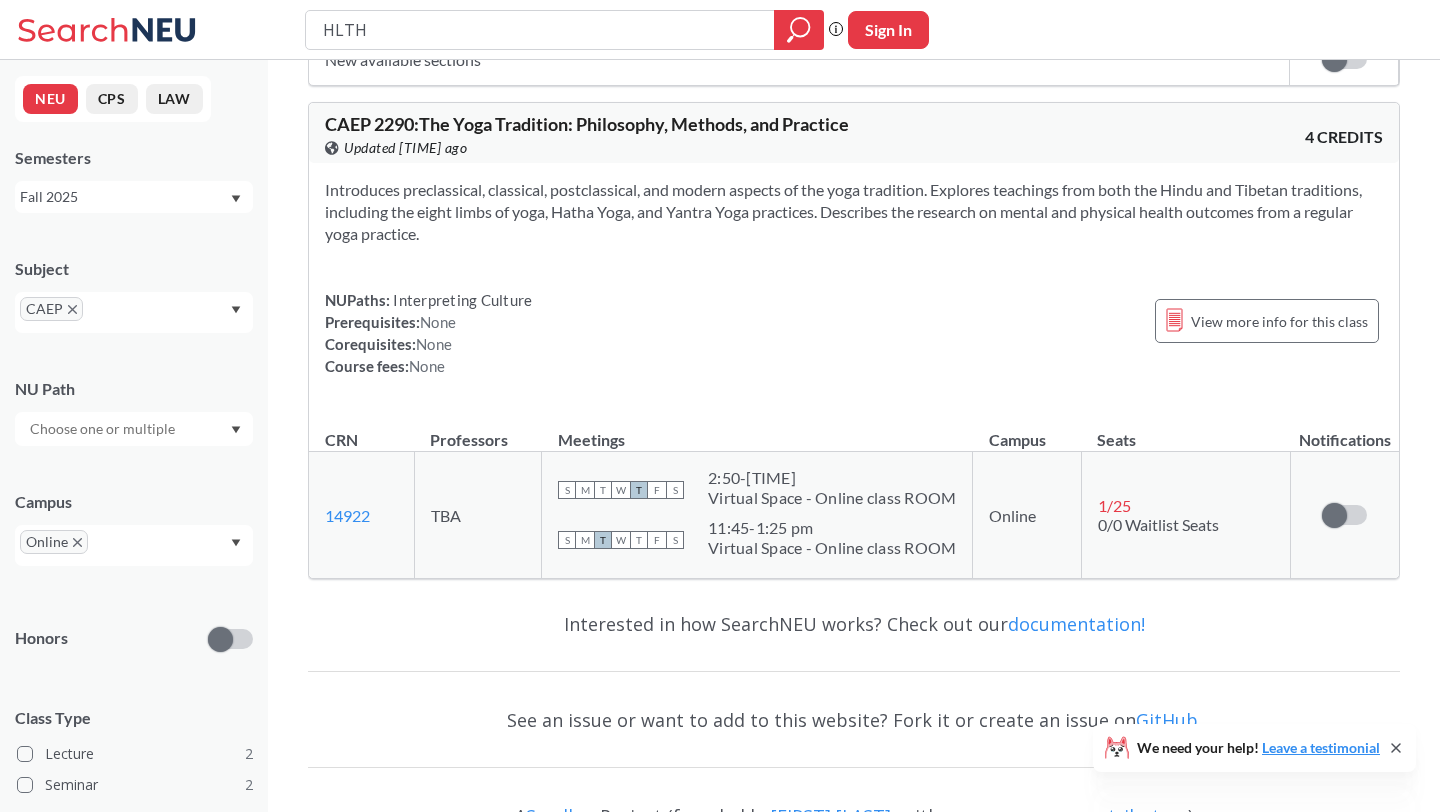 scroll, scrollTop: 0, scrollLeft: 0, axis: both 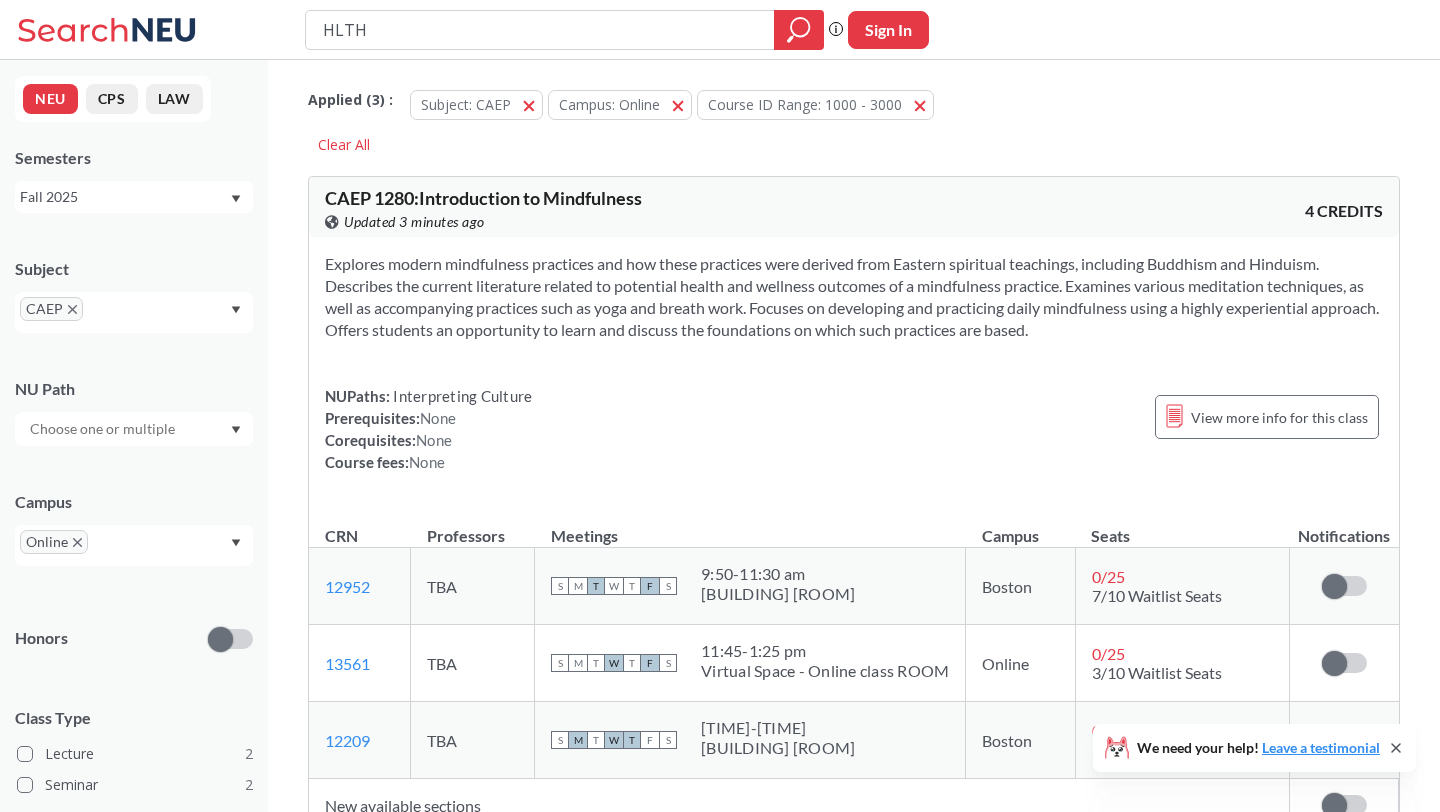 click on "HLTH" at bounding box center [540, 30] 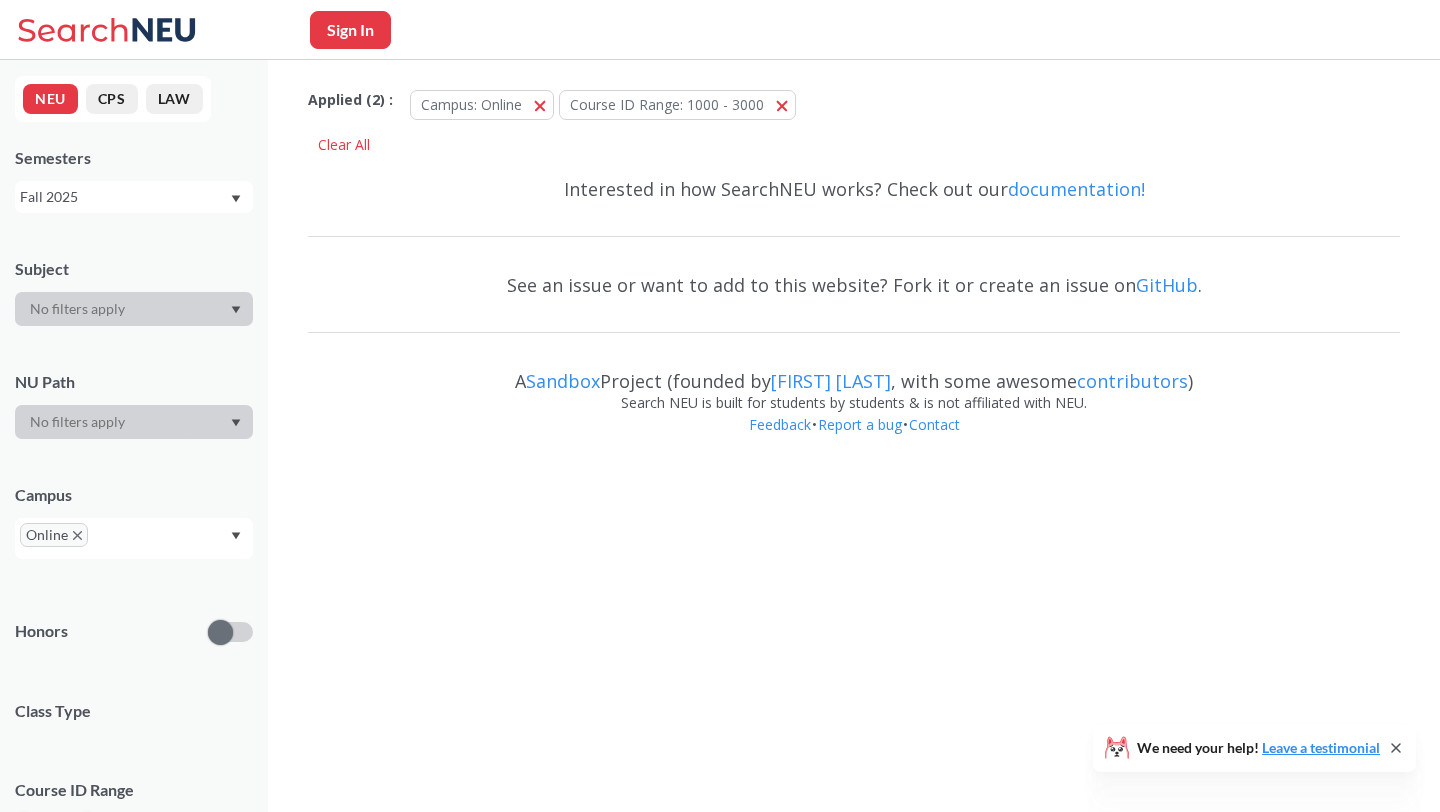 click at bounding box center [134, 309] 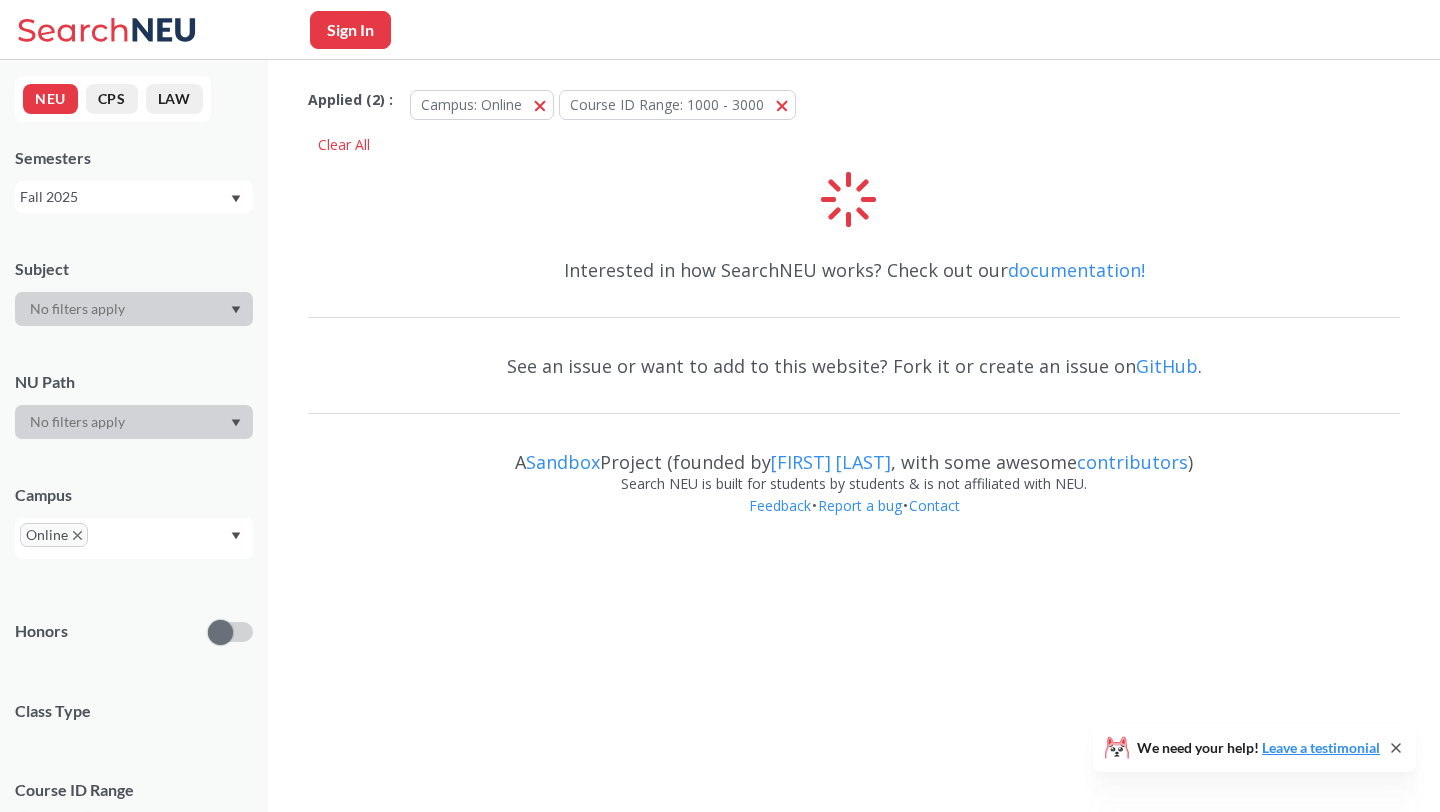 click on "Subject NU Path Campus Online Honors Class Type Course ID Range 1000 2000 3000 4000 5000 6000 7000 8000" at bounding box center (134, 571) 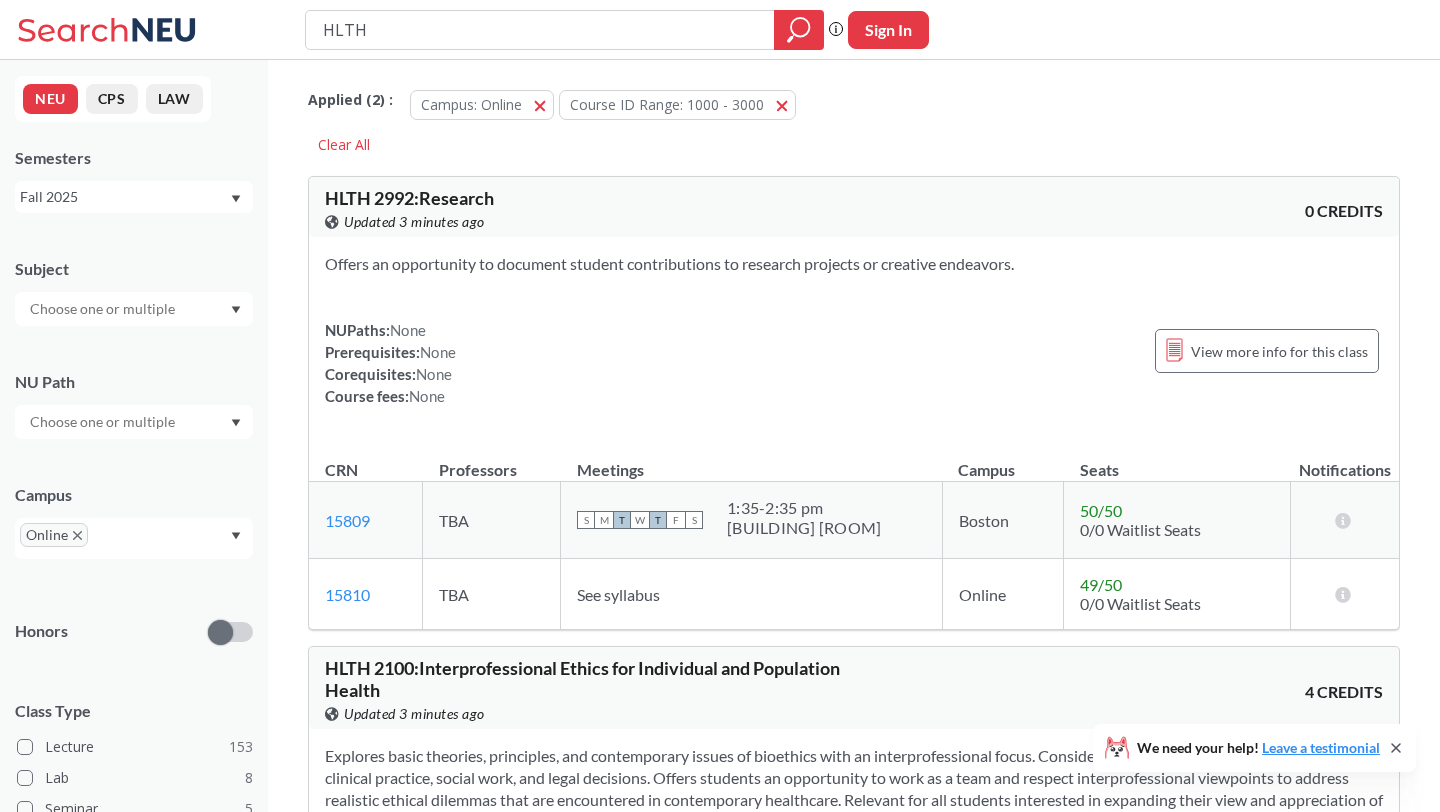 click on "NU Path" at bounding box center (134, 382) 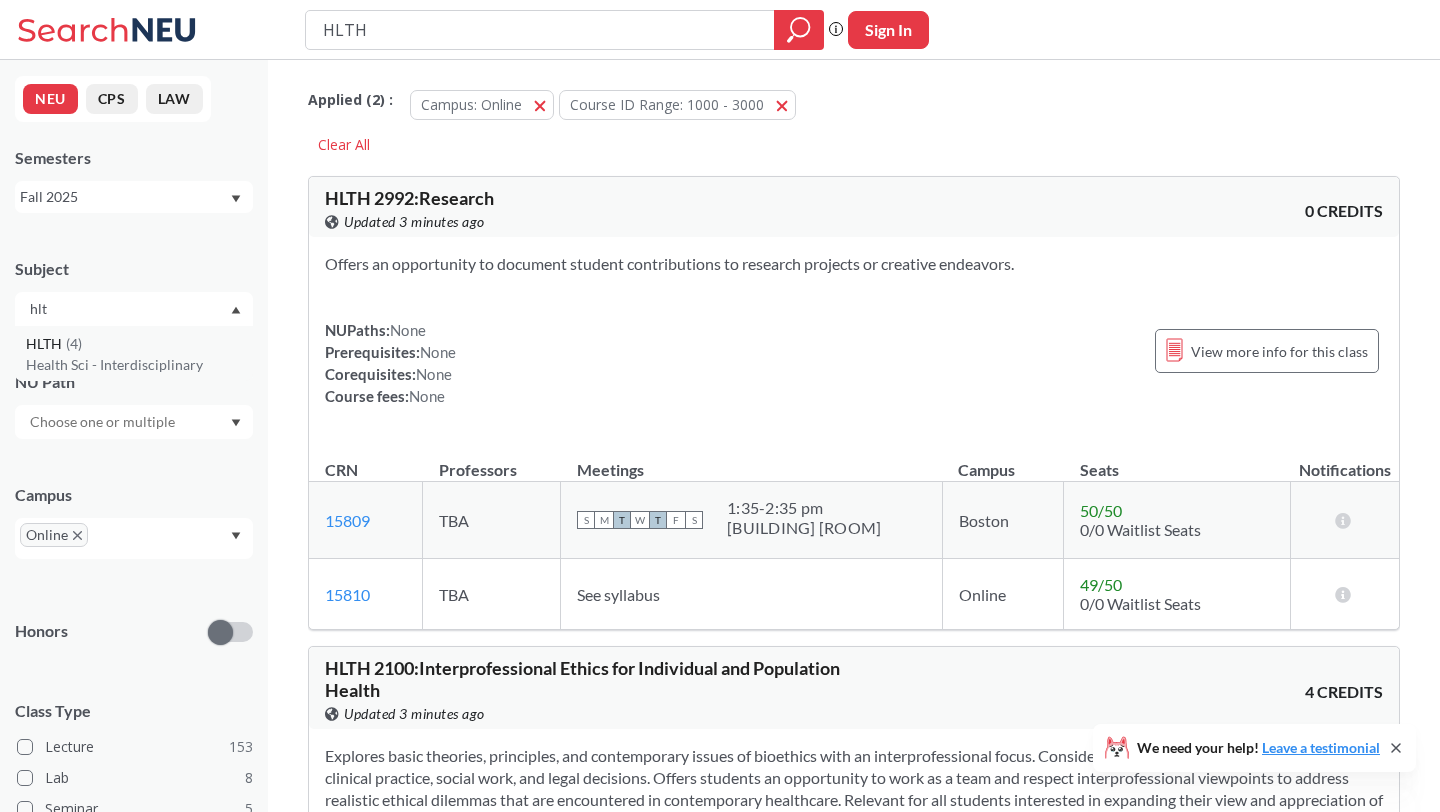 type on "hlt" 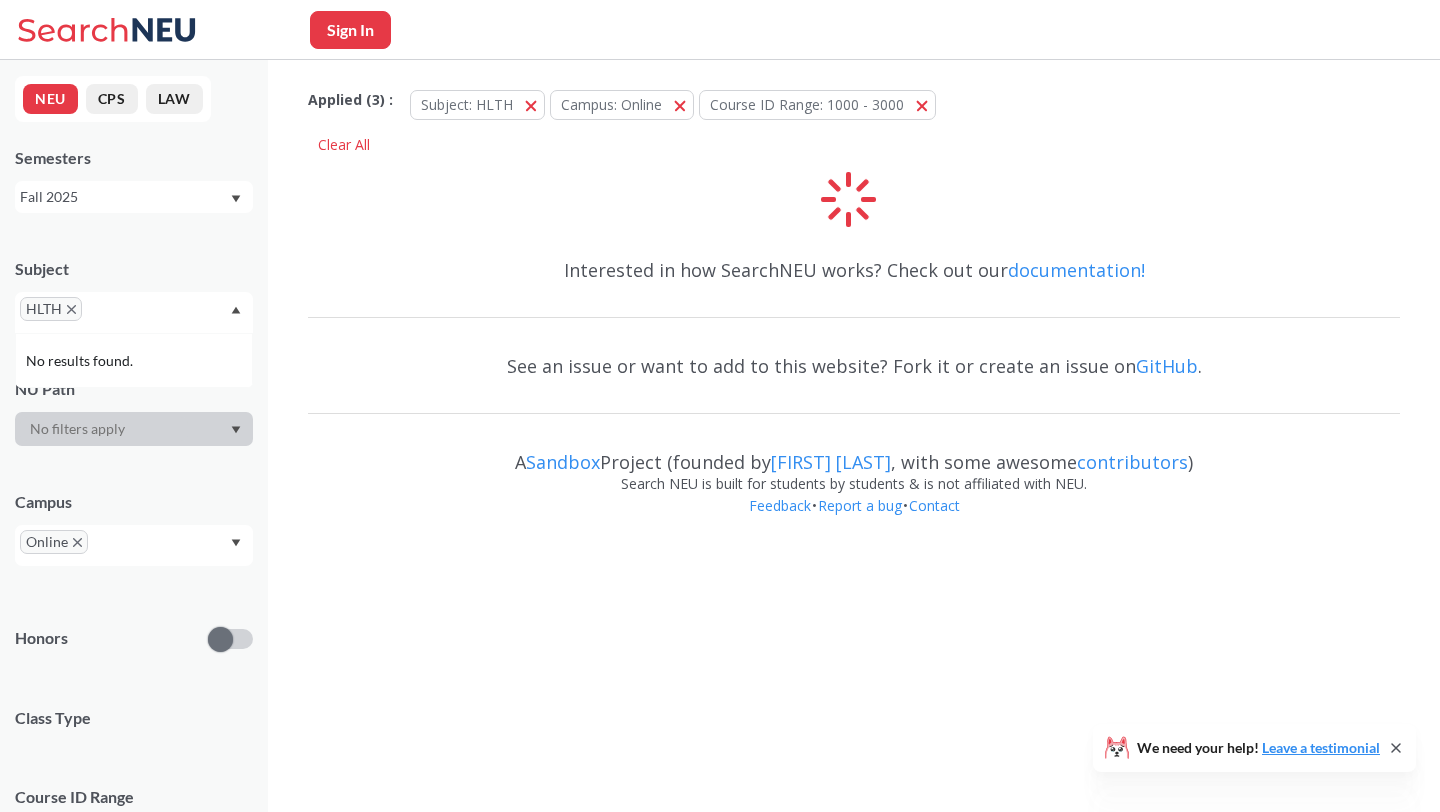 scroll, scrollTop: 122, scrollLeft: 0, axis: vertical 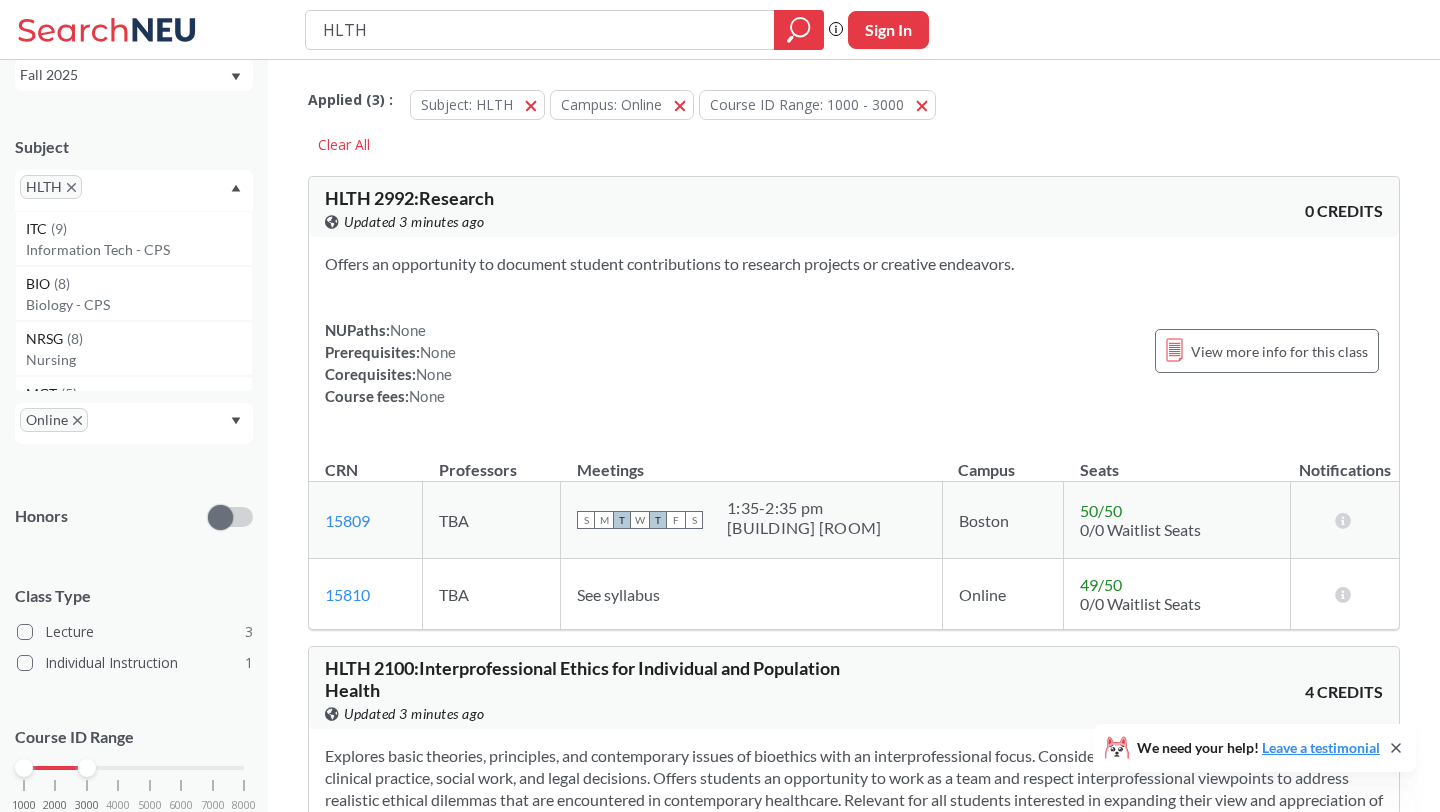 drag, startPoint x: 86, startPoint y: 767, endPoint x: 461, endPoint y: 770, distance: 375.012 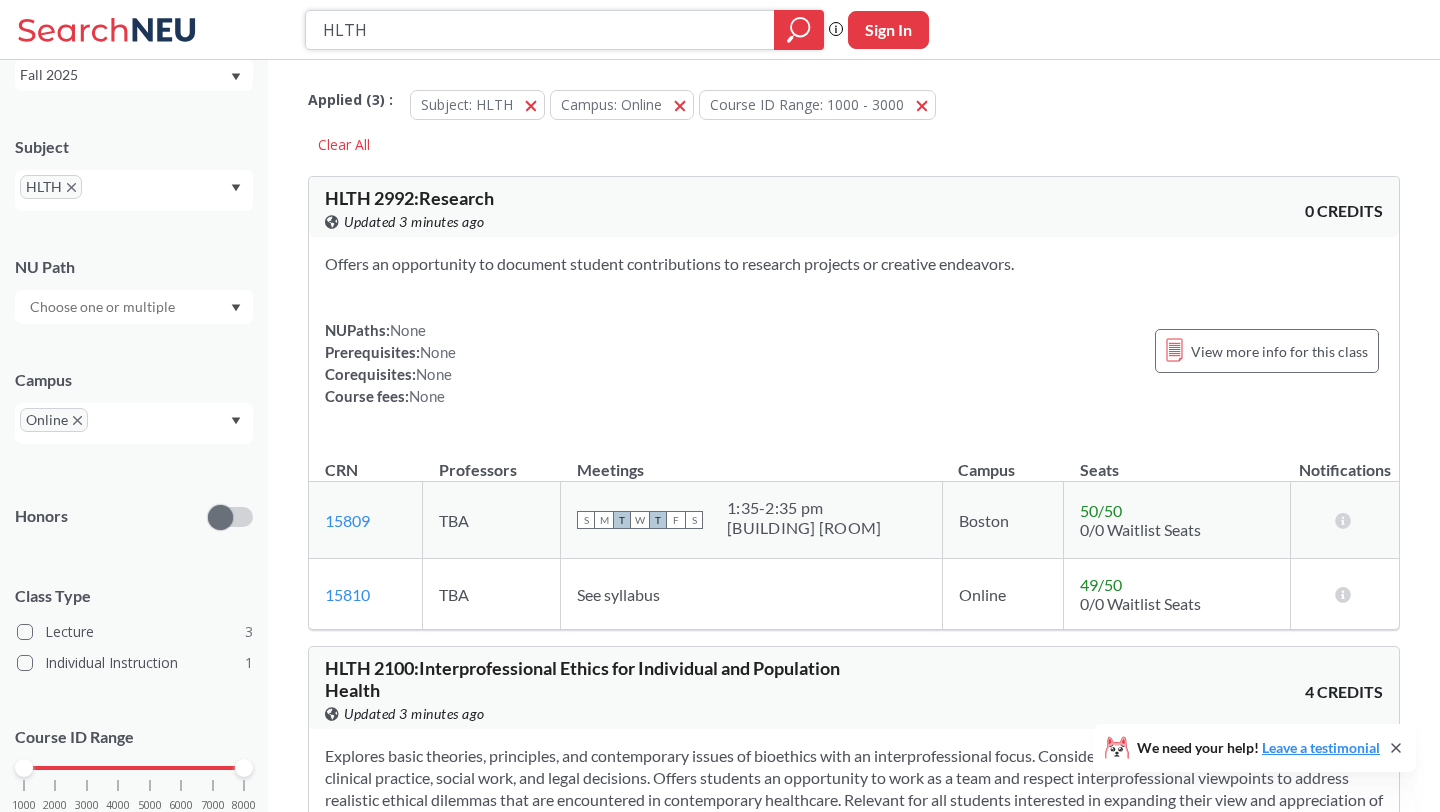 click on "HLTH" at bounding box center [540, 30] 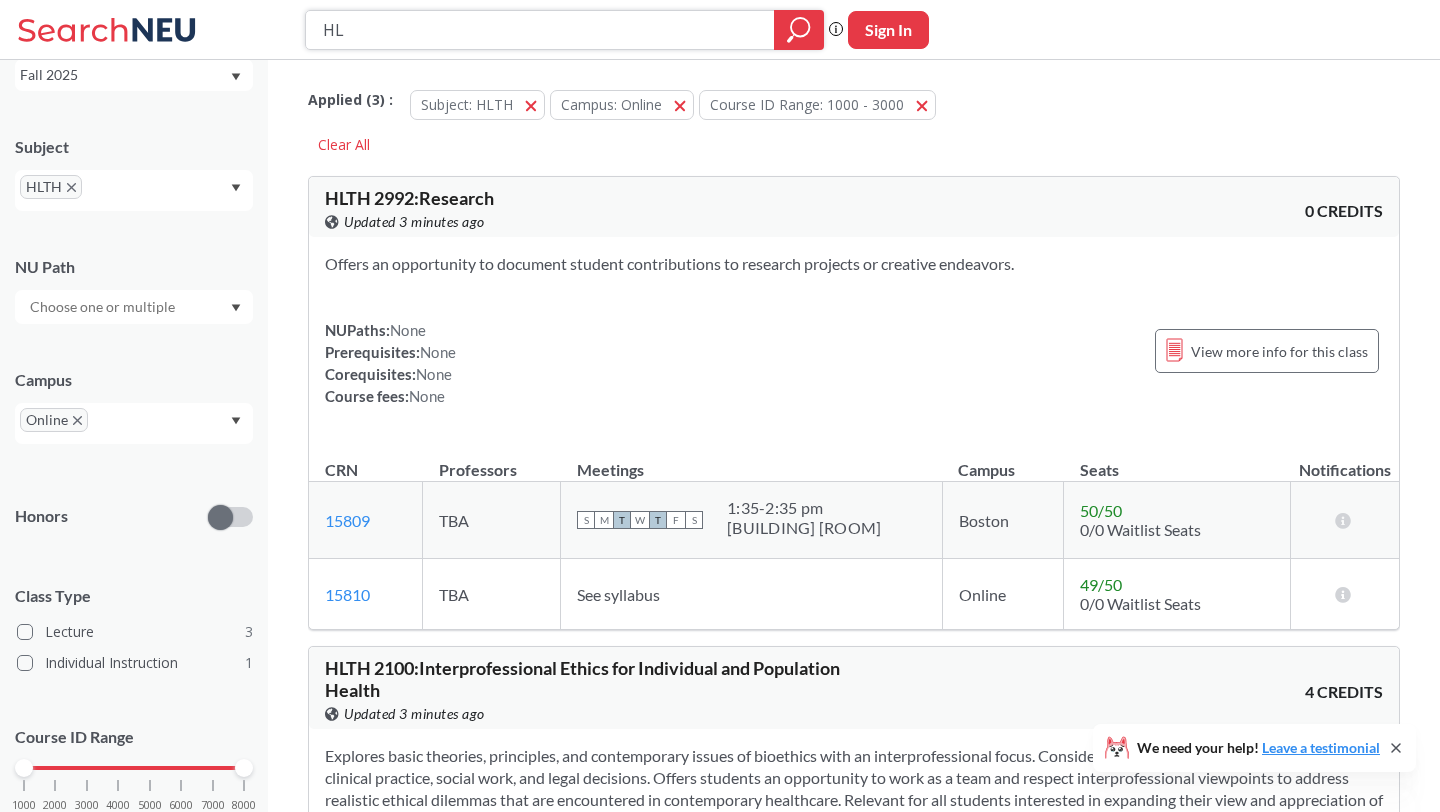 type on "H" 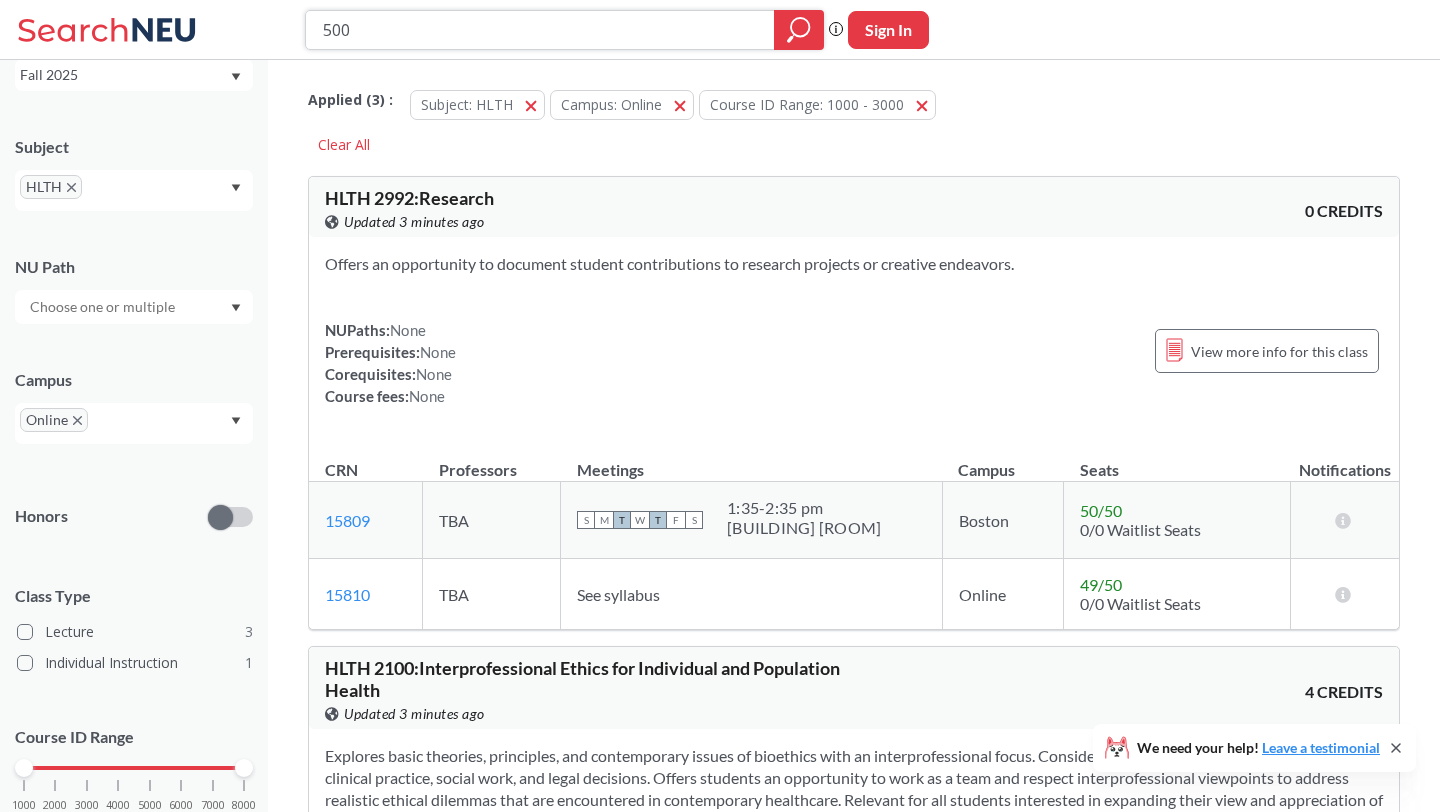 type on "5002" 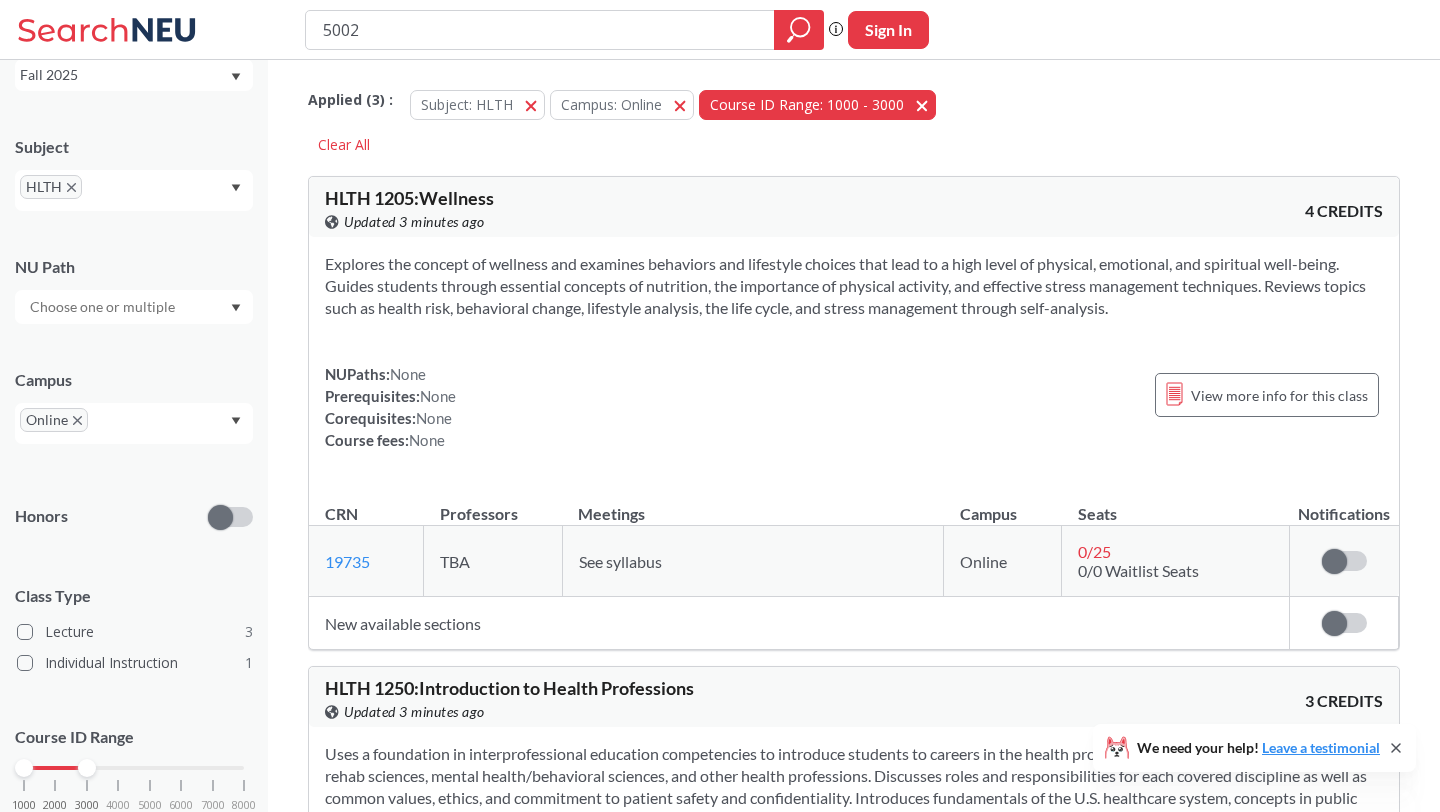 click on "Course ID Range: 1000 - 3000 1000 - 3000" at bounding box center (817, 105) 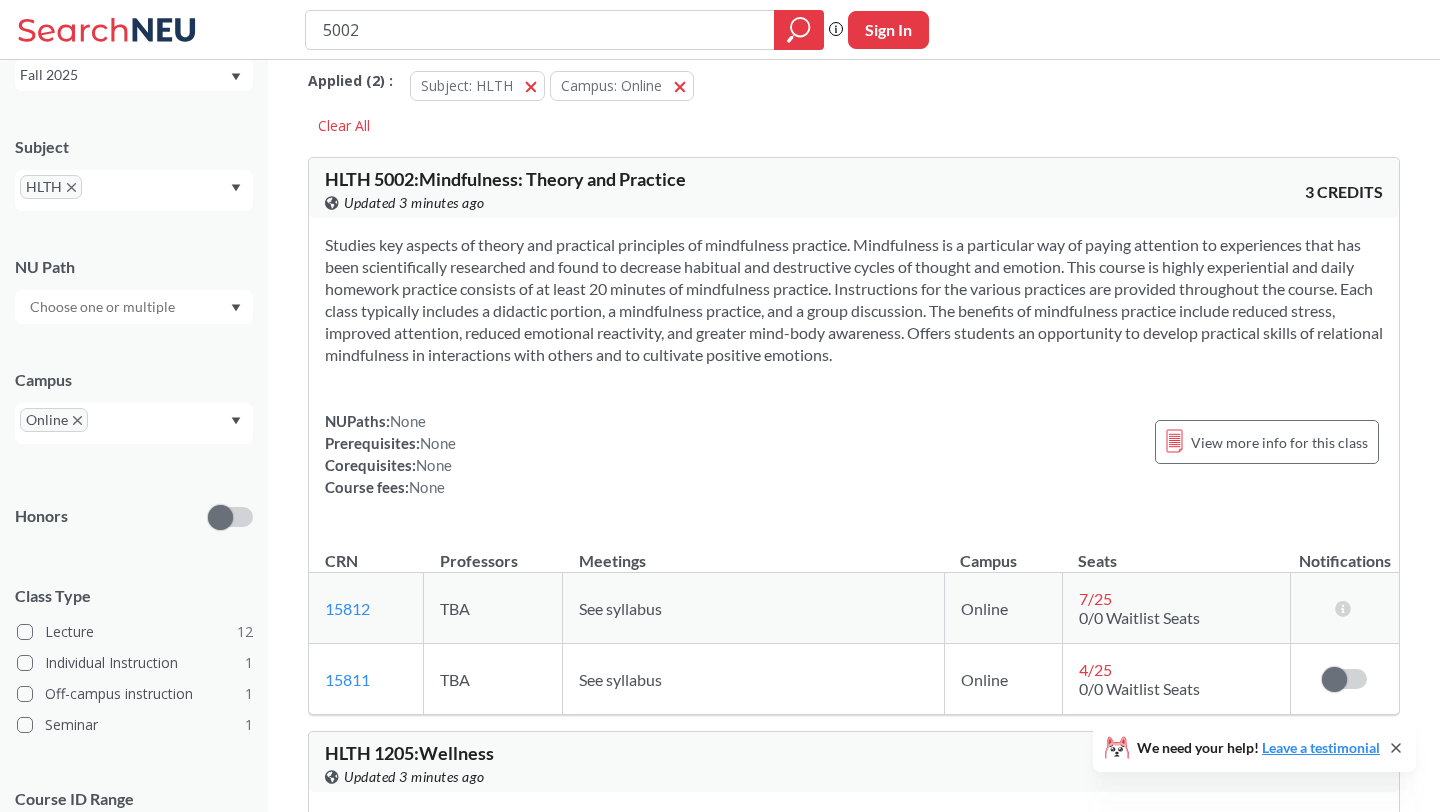 scroll, scrollTop: 25, scrollLeft: 0, axis: vertical 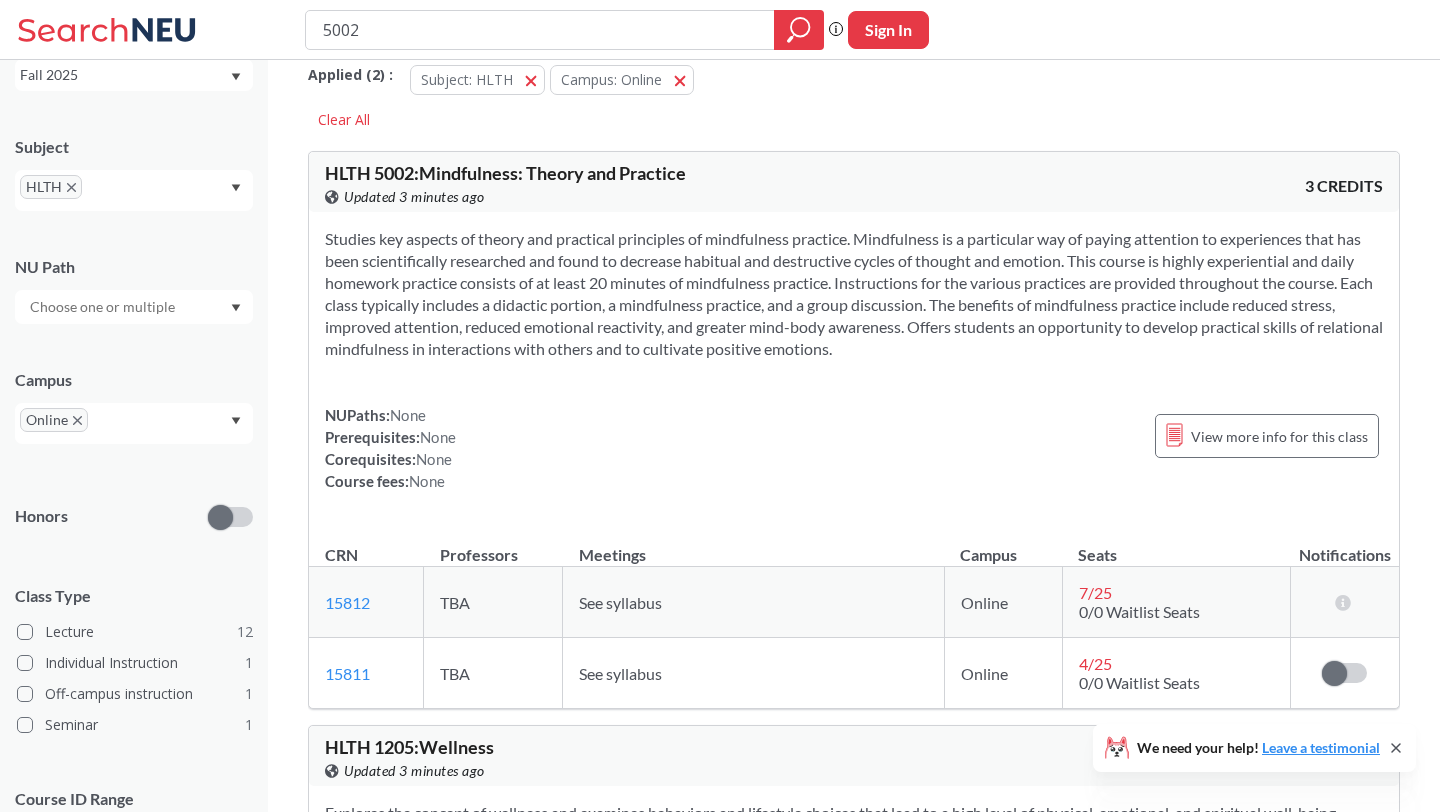 drag, startPoint x: 916, startPoint y: 247, endPoint x: 925, endPoint y: 349, distance: 102.396286 